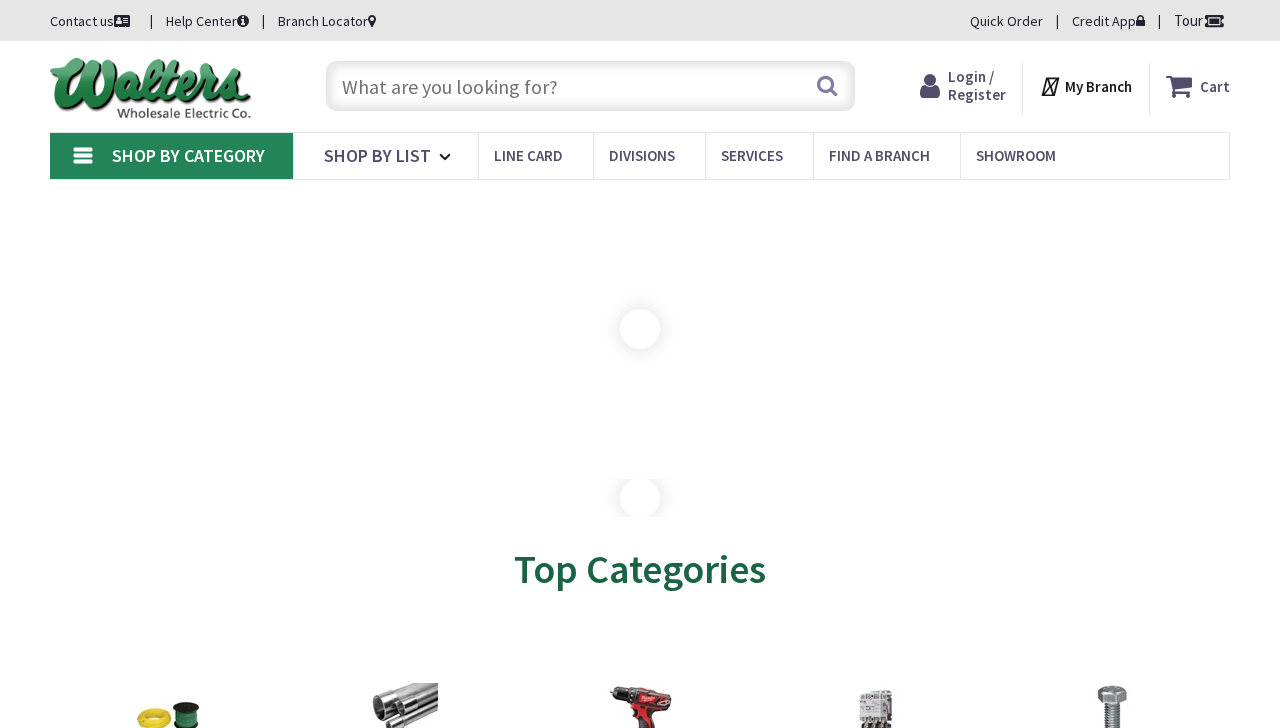 scroll, scrollTop: 0, scrollLeft: 0, axis: both 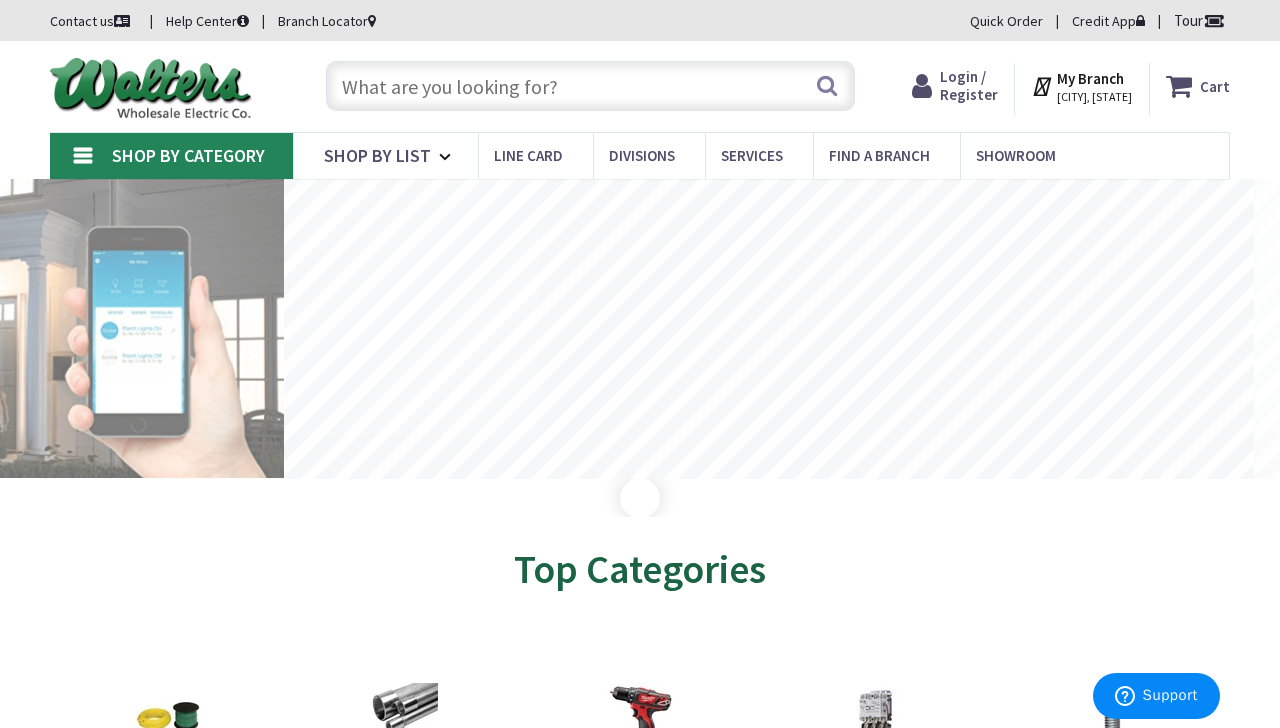 click on "Top Categories" at bounding box center [640, 569] 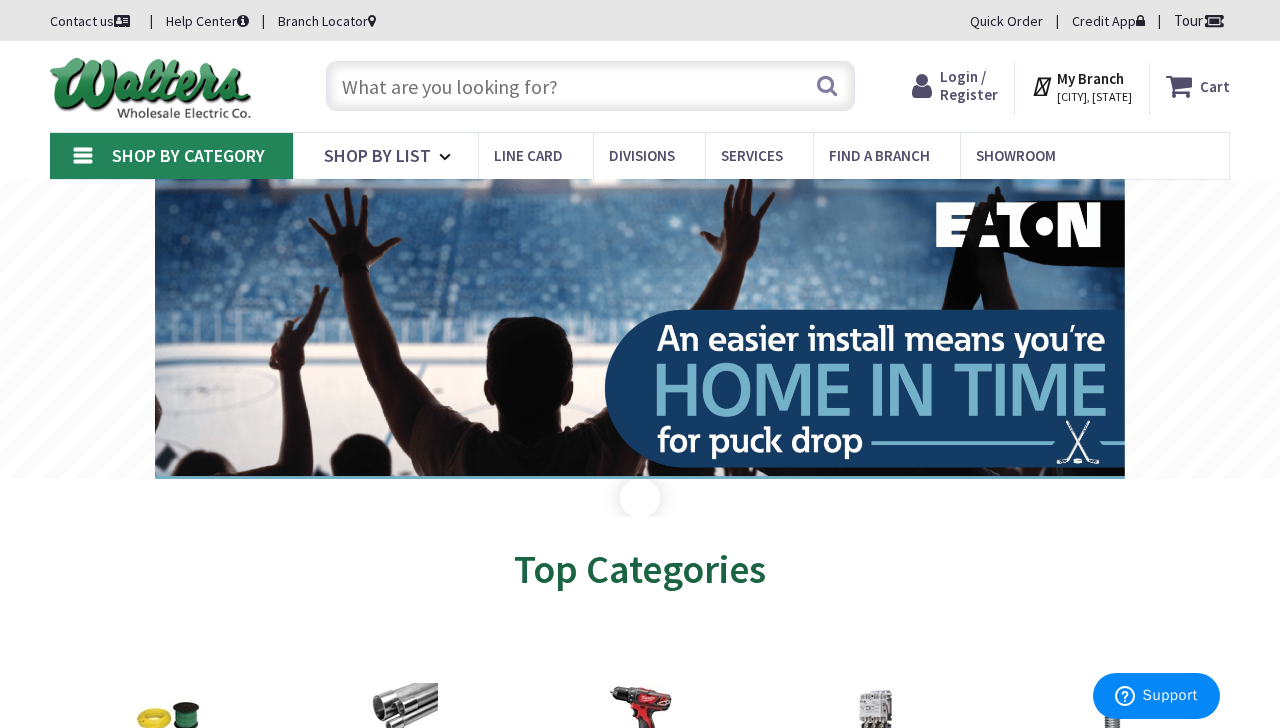 click at bounding box center [590, 86] 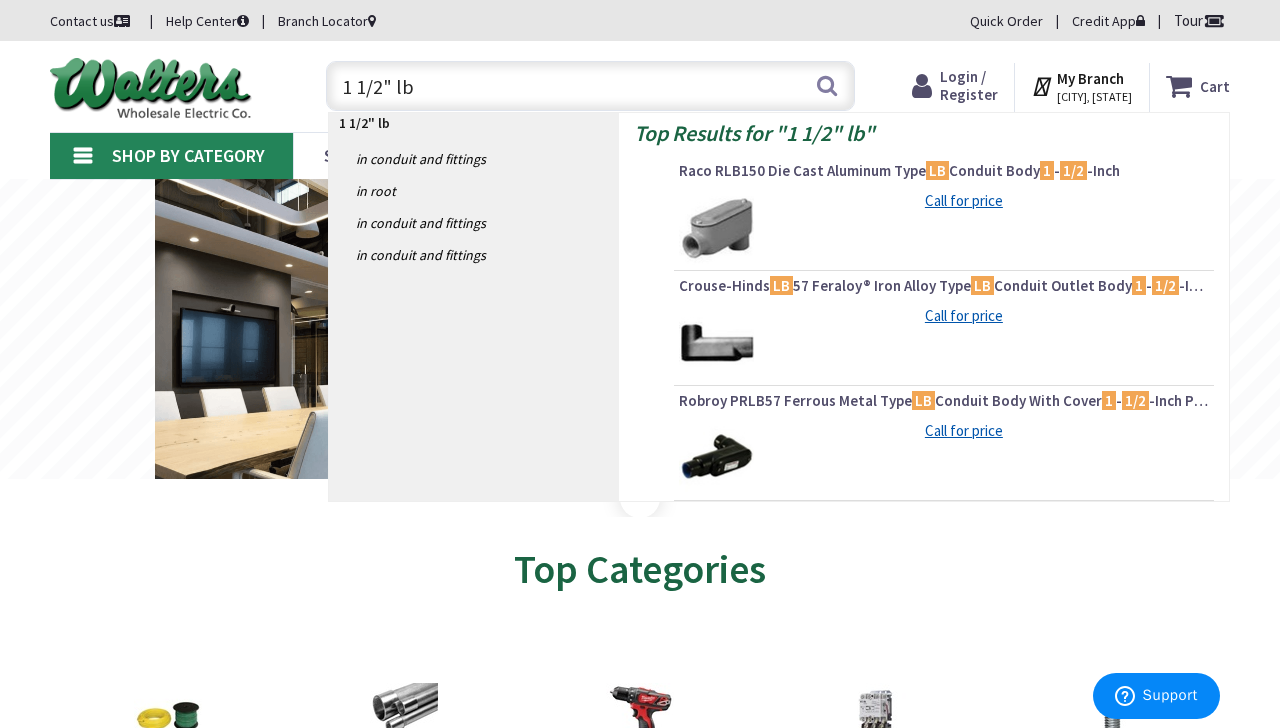 type on "1 1/2" lb" 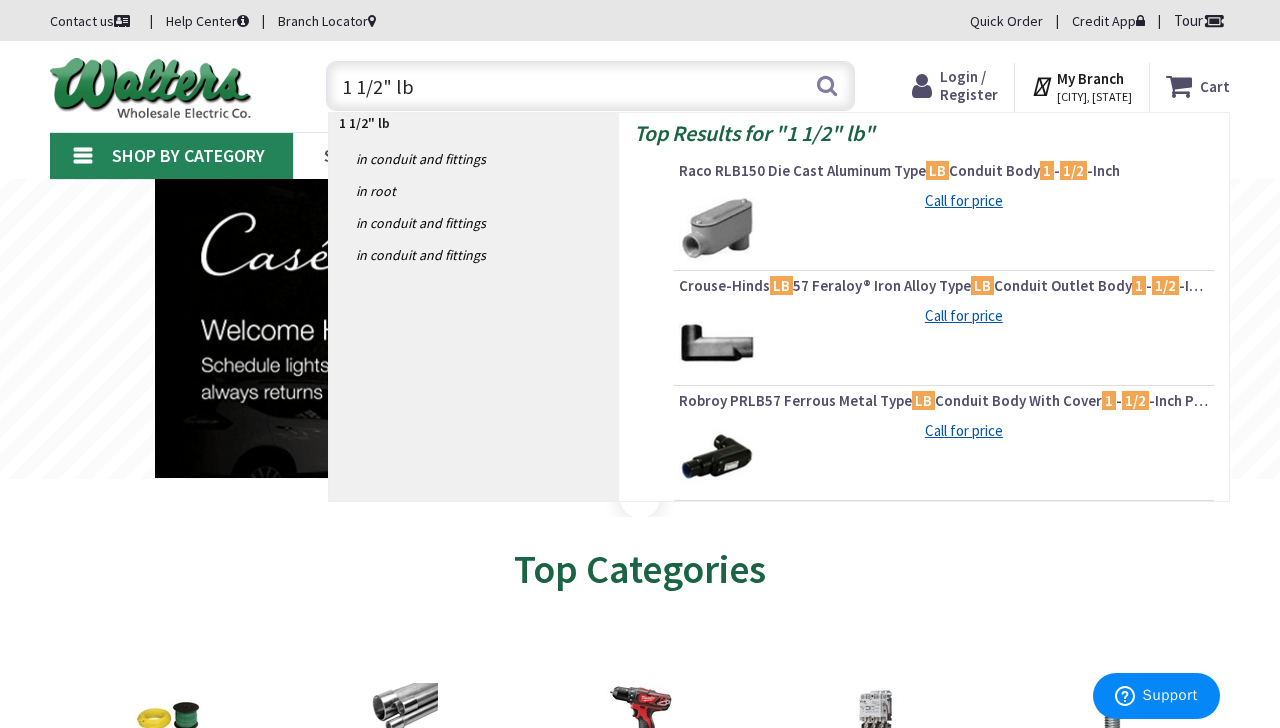 click on "My Branch" at bounding box center (1090, 78) 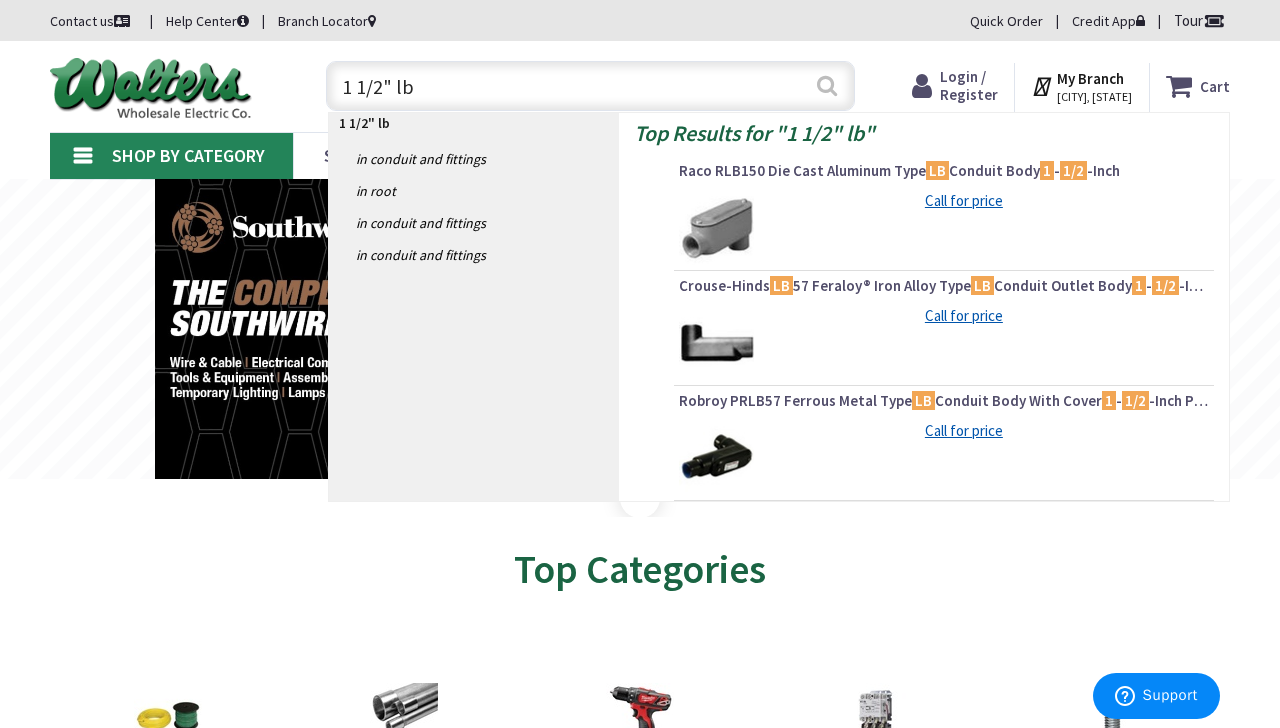 click on "Search" at bounding box center [827, 85] 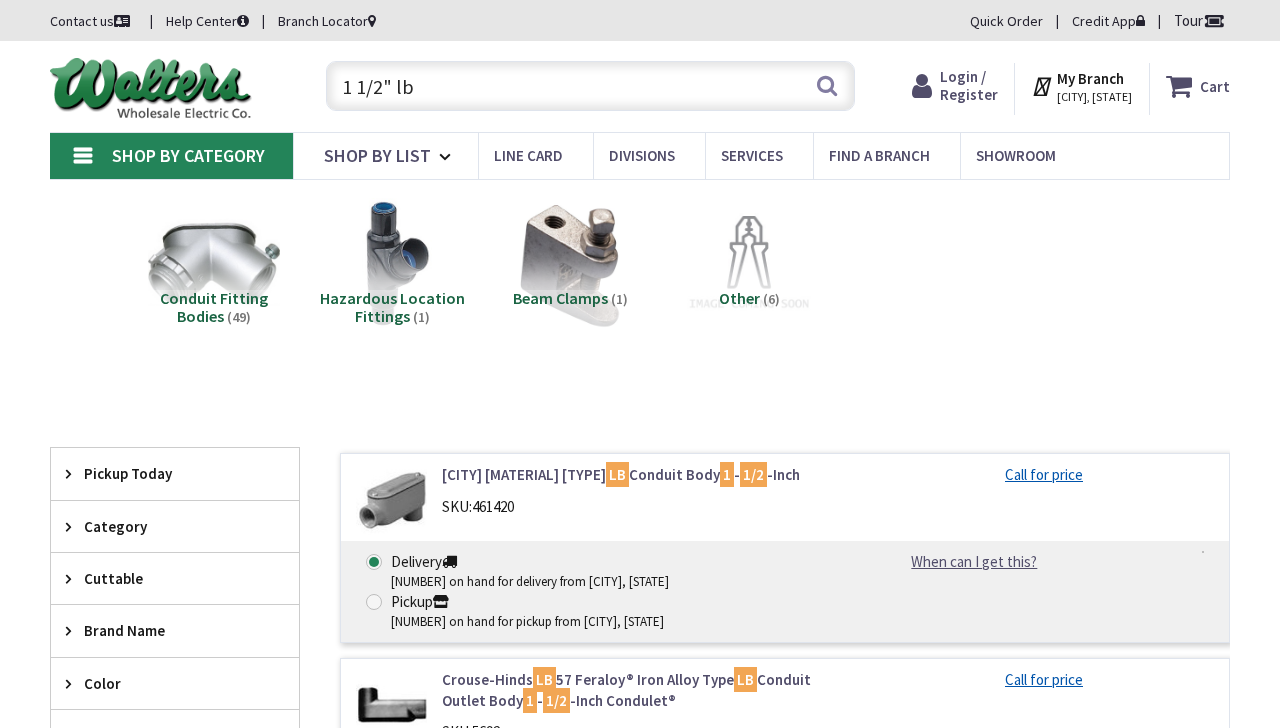 scroll, scrollTop: 0, scrollLeft: 0, axis: both 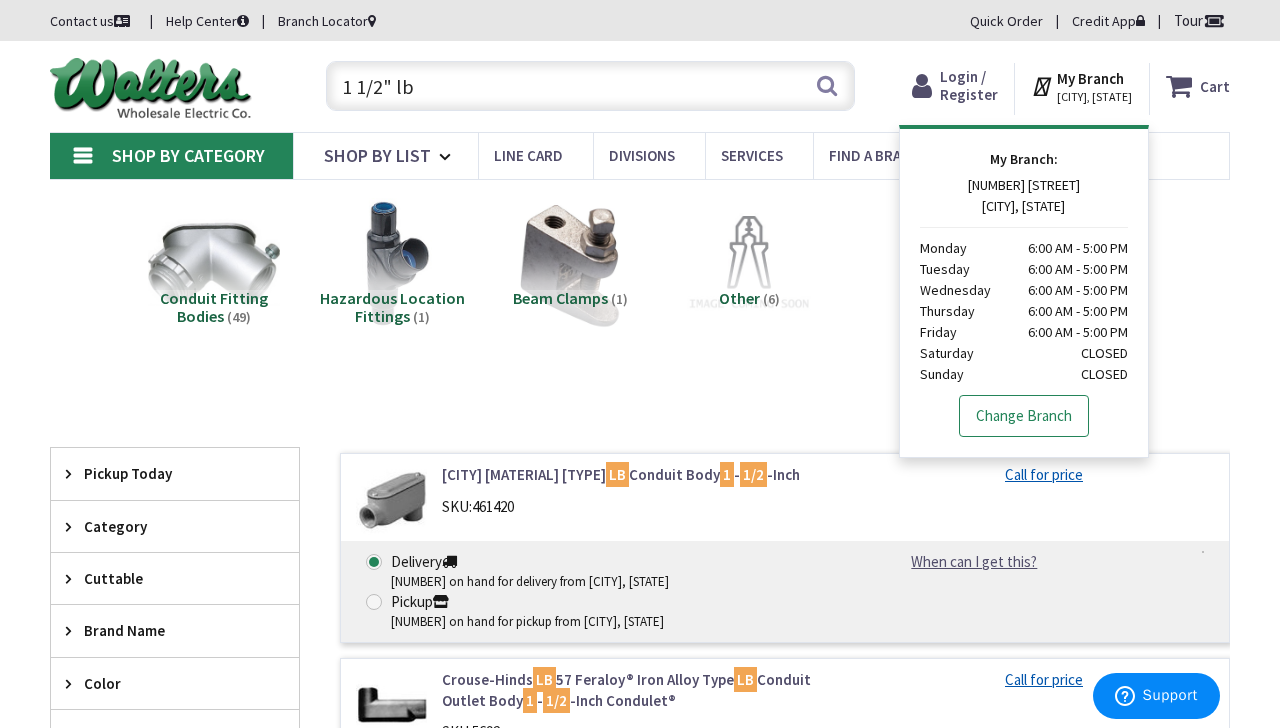click on "Change Branch" at bounding box center [1024, 416] 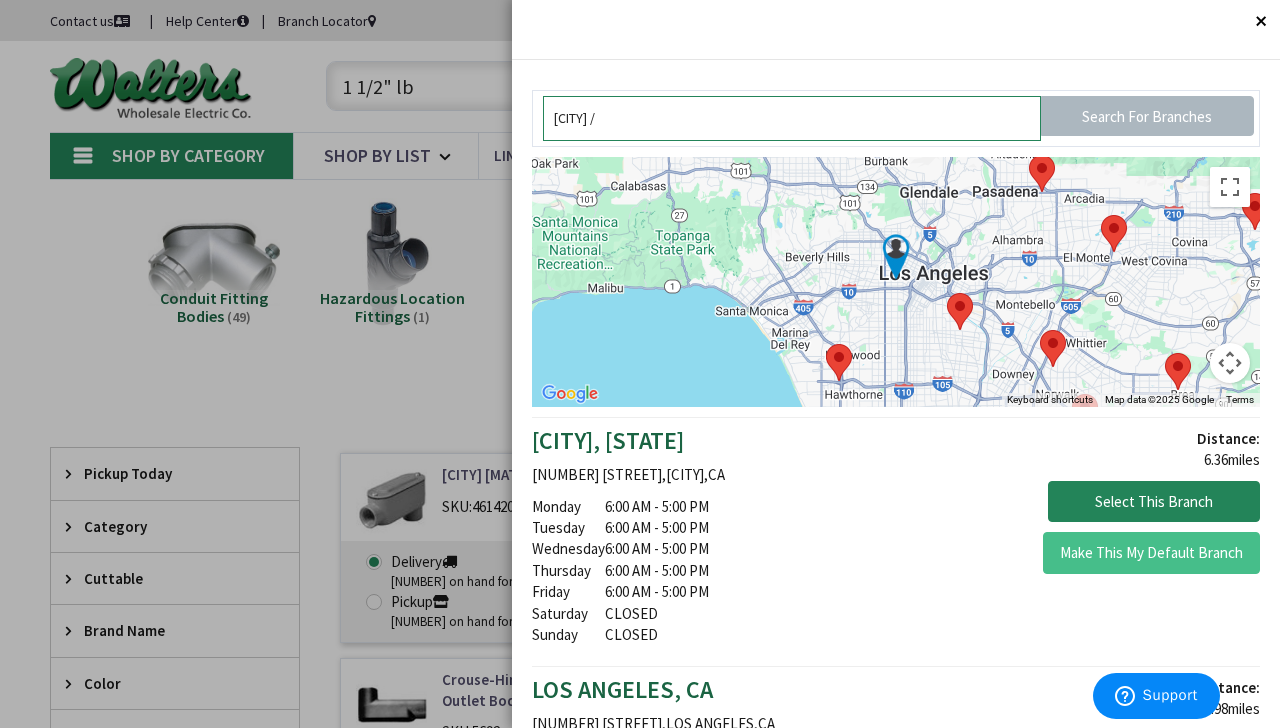 type on "Venice" 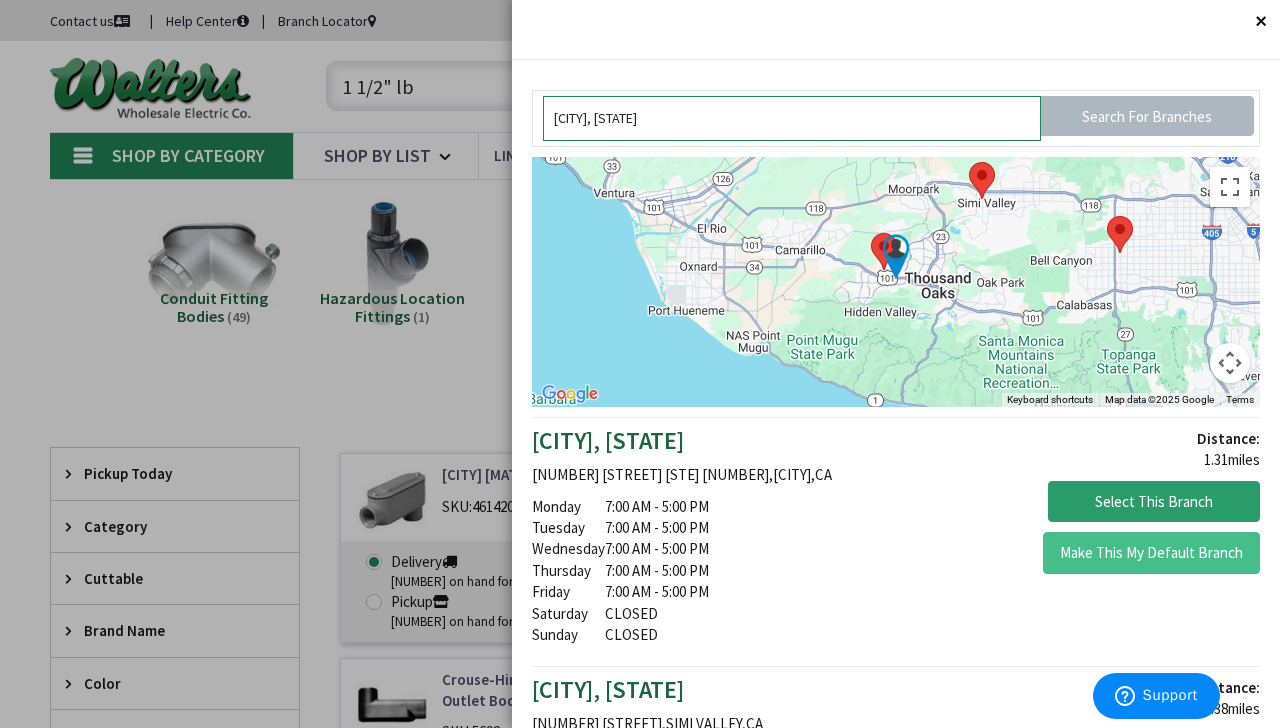 type on "Newbury Park,ca" 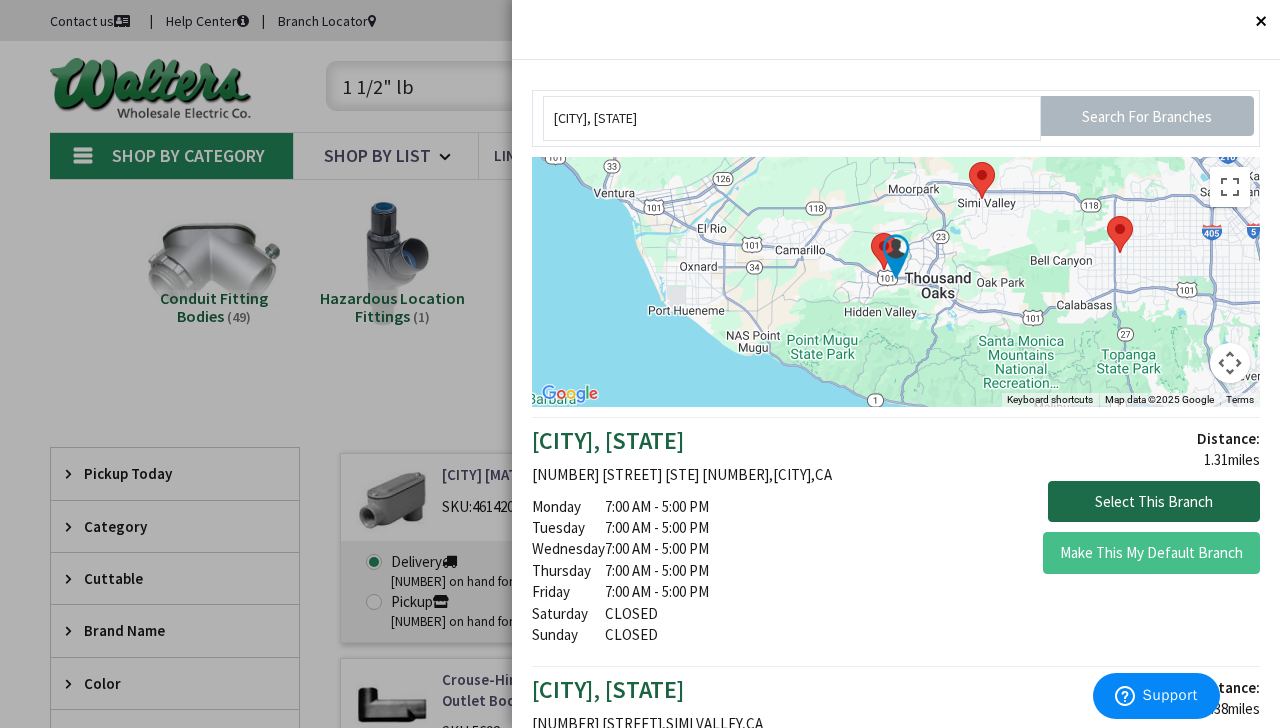 click on "Select This Branch" at bounding box center (1154, 502) 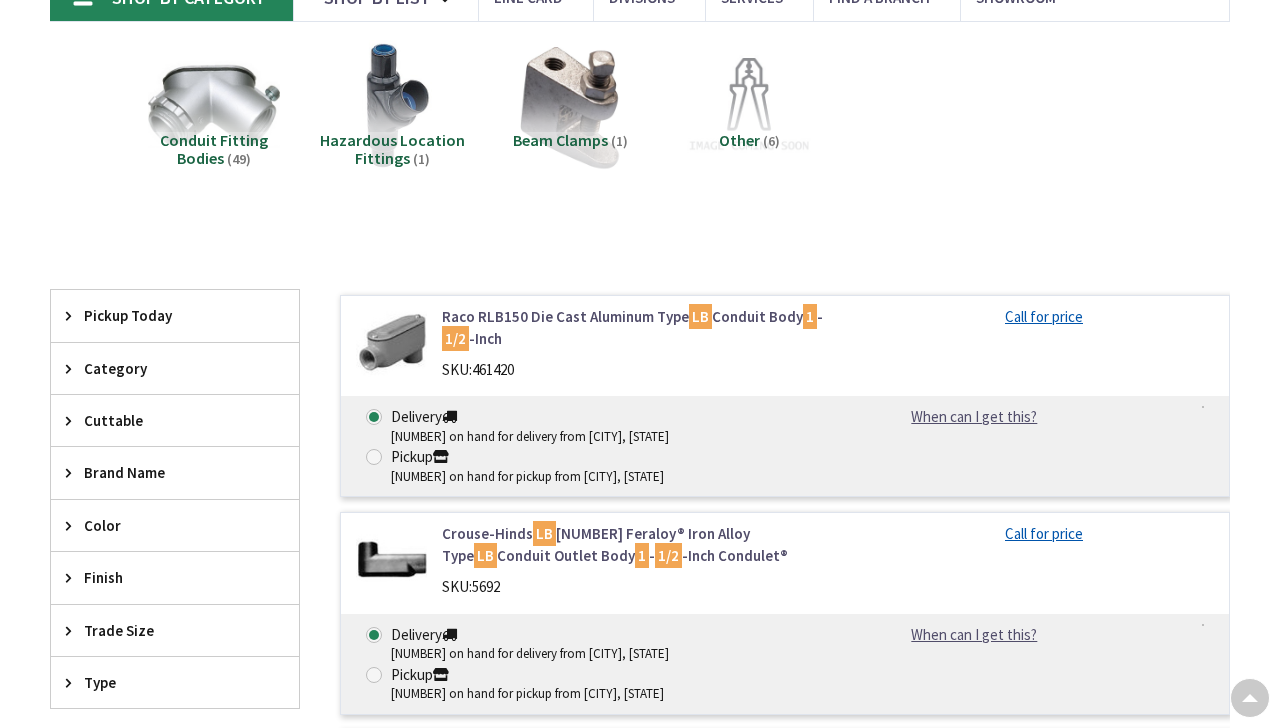 scroll, scrollTop: 159, scrollLeft: 0, axis: vertical 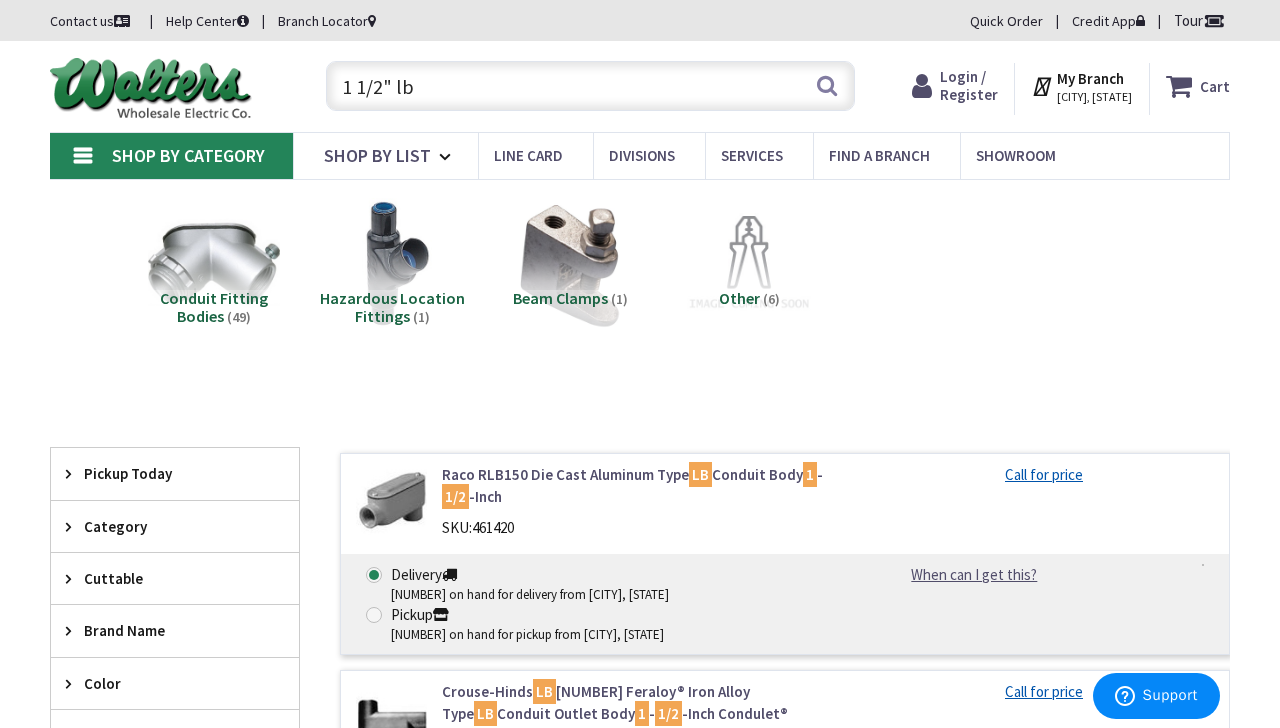 click on "1 1/2" lb" at bounding box center [590, 86] 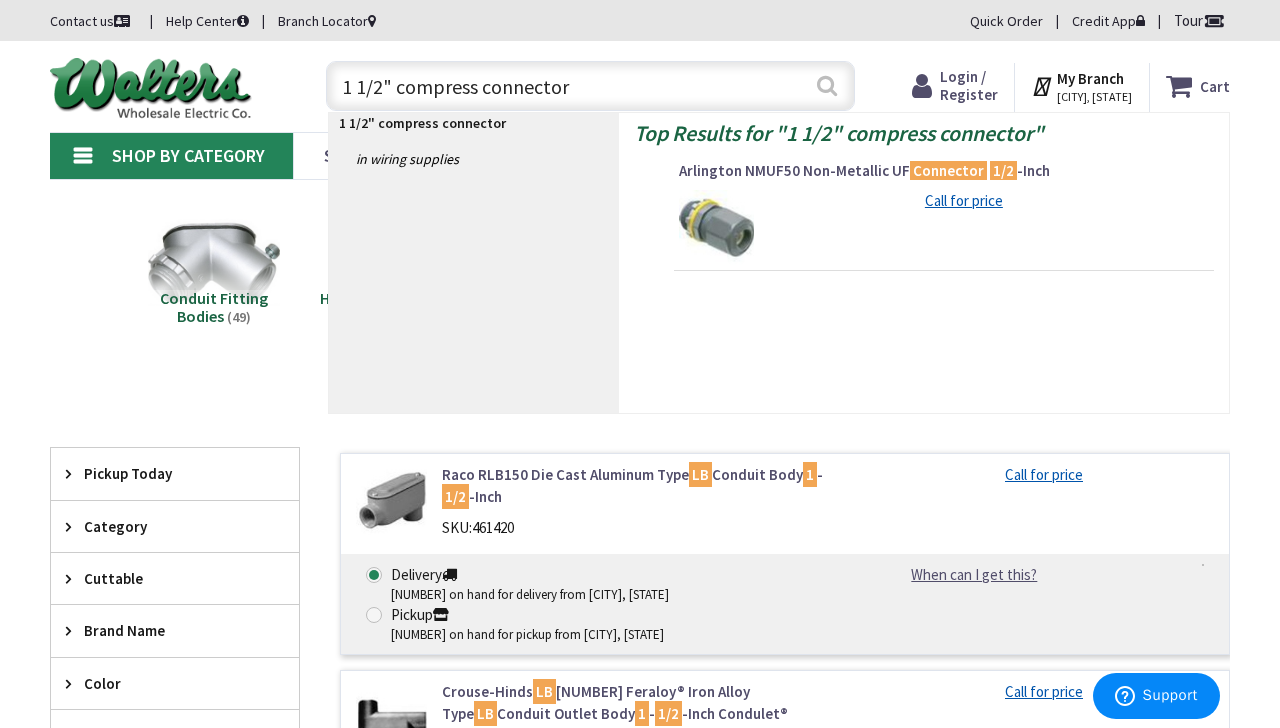 type on "1 1/2" compress connector" 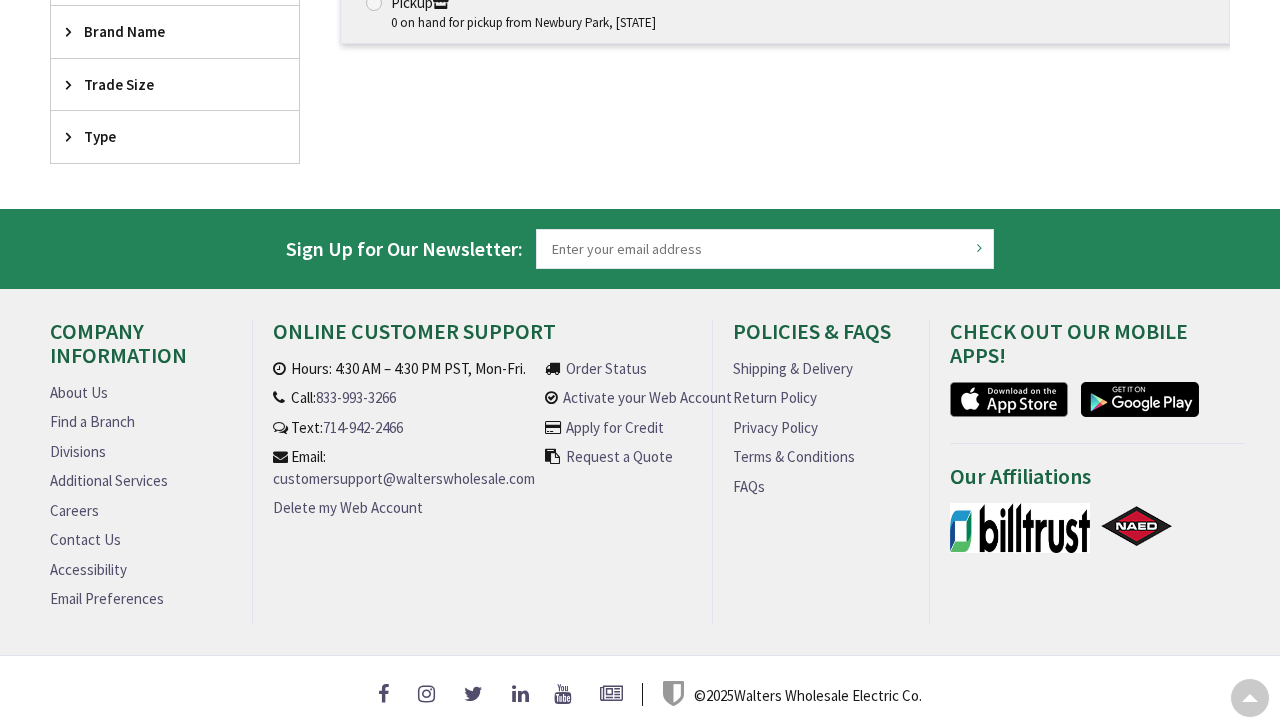 scroll, scrollTop: 511, scrollLeft: 0, axis: vertical 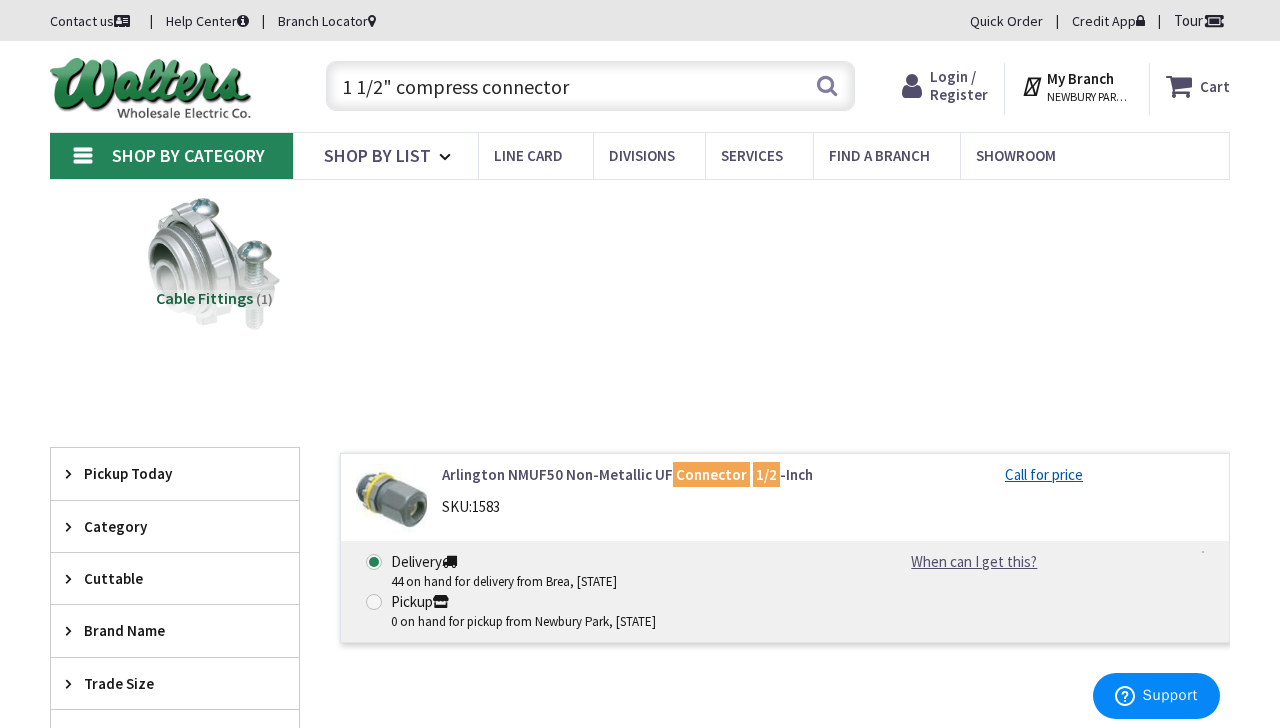 click on "1 1/2" compress connector" at bounding box center (590, 86) 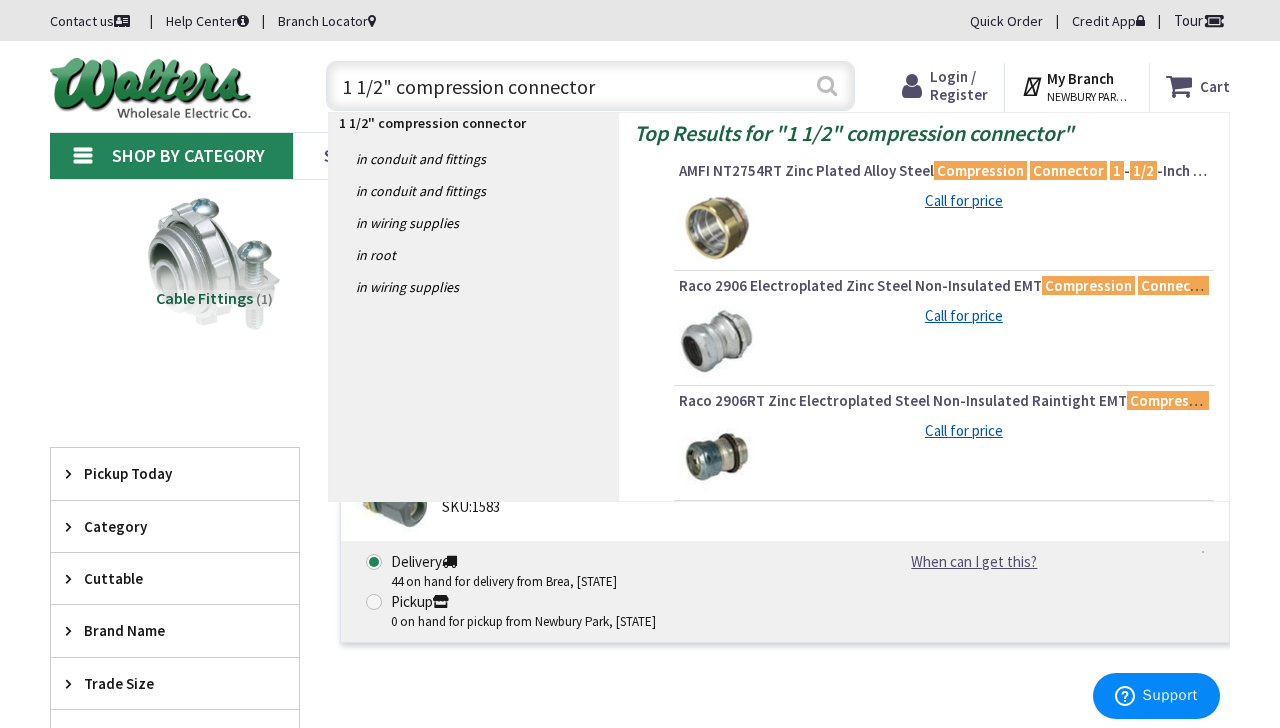 type on "1 1/2" compression connector" 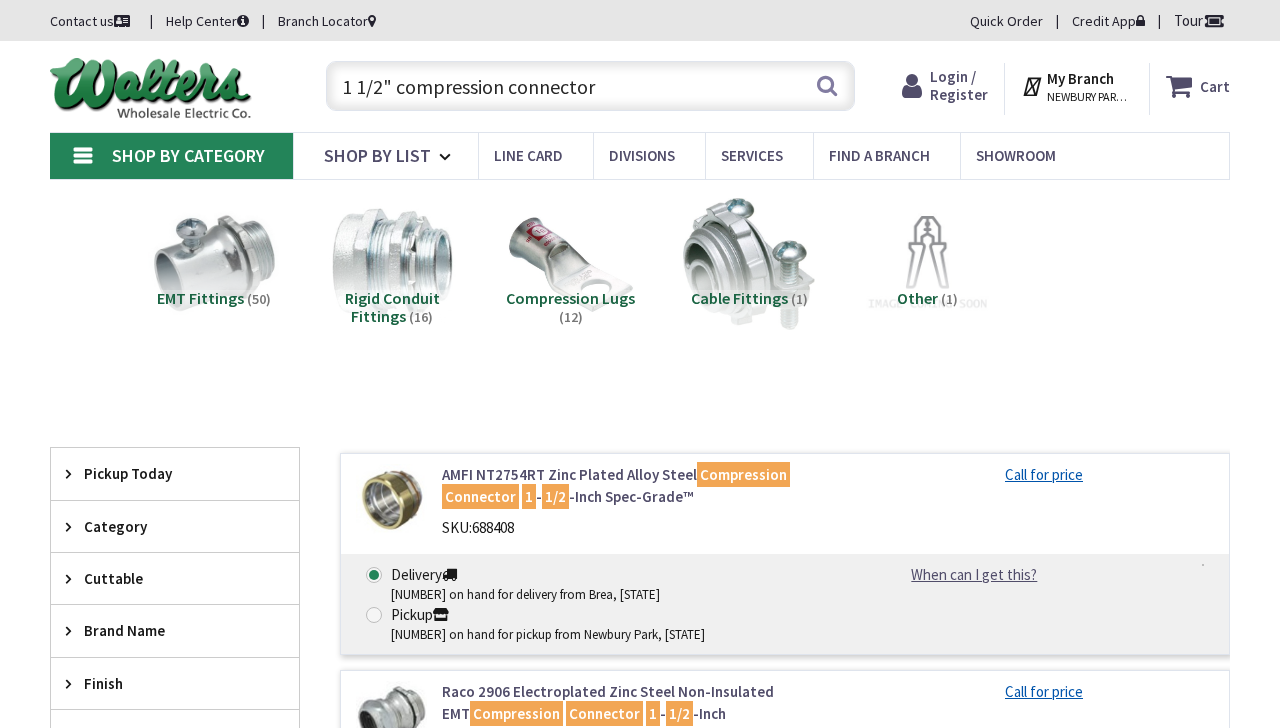 scroll, scrollTop: 128, scrollLeft: 0, axis: vertical 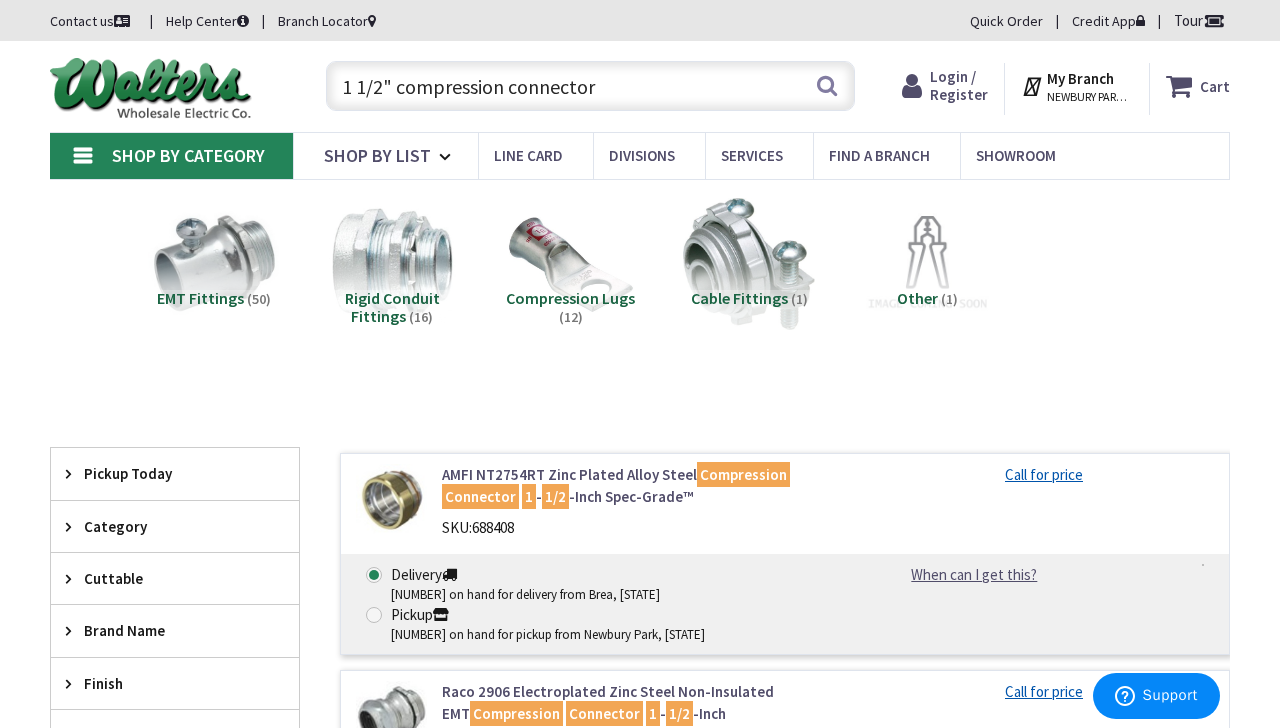click on "1 1/2" compression connector" at bounding box center [590, 86] 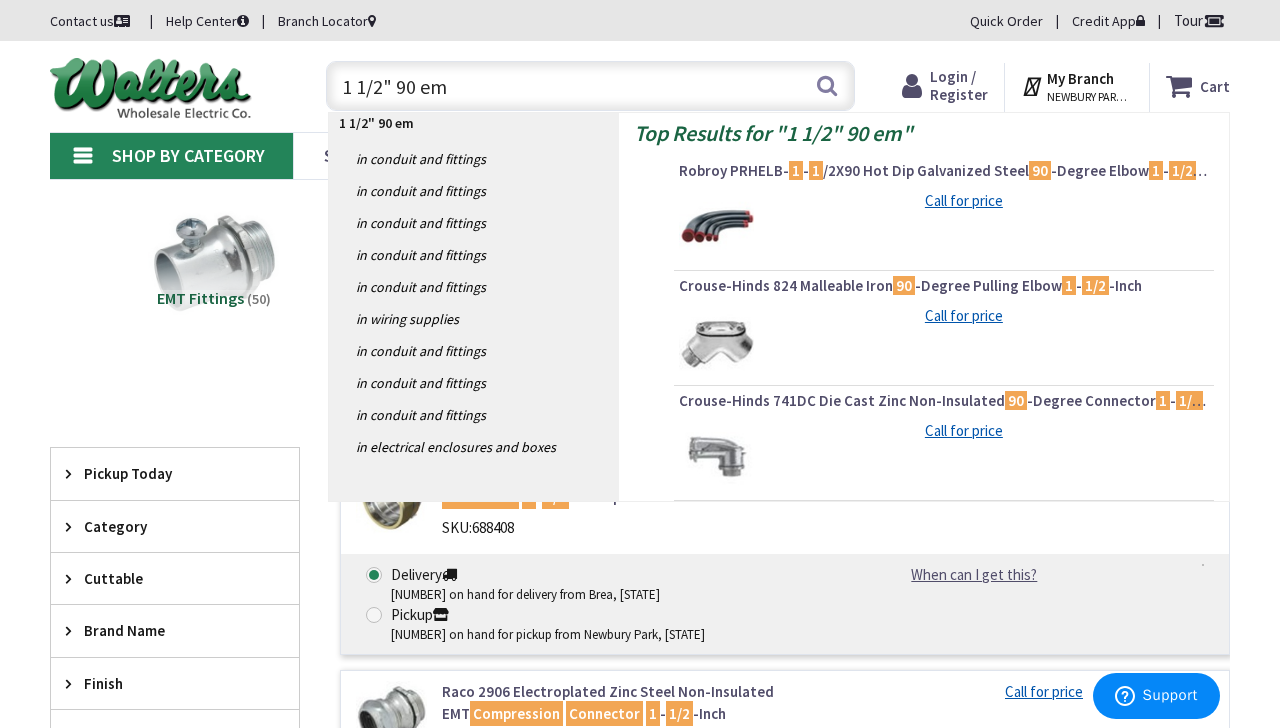 type on "1 1/2" 90 emt" 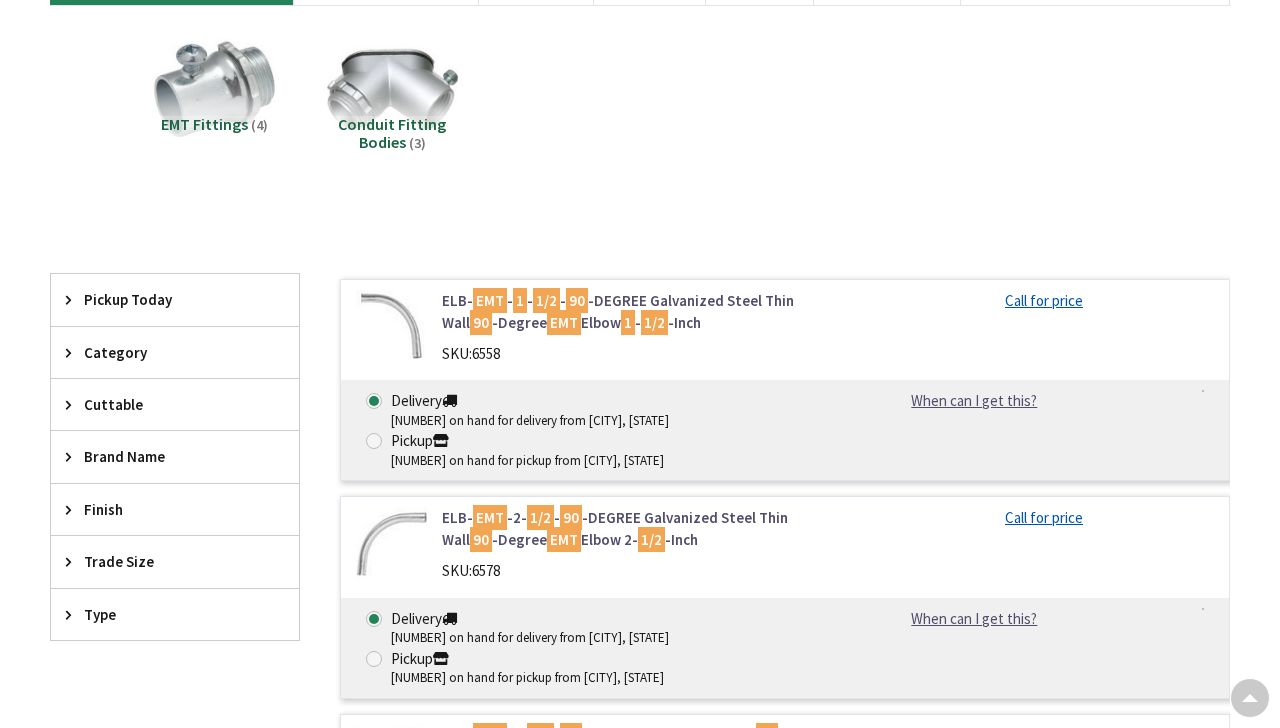 scroll, scrollTop: 184, scrollLeft: 0, axis: vertical 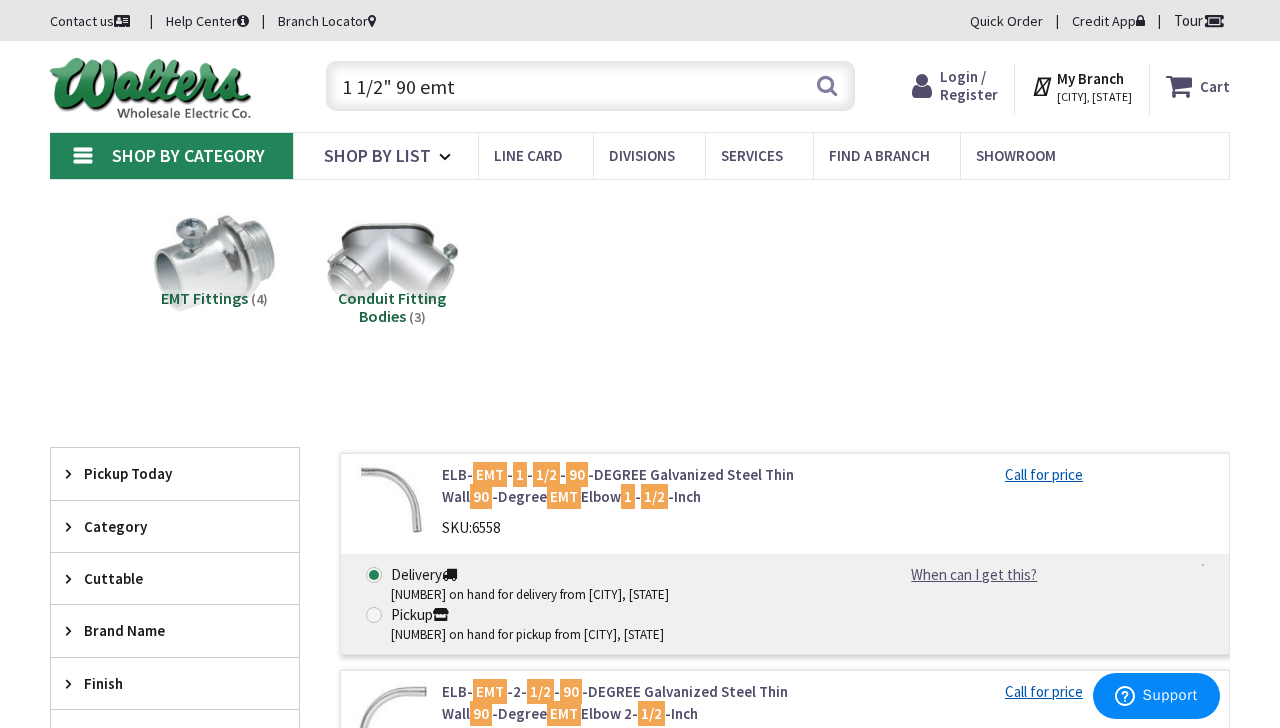 click on "1 1/2" 90 emt" at bounding box center (590, 86) 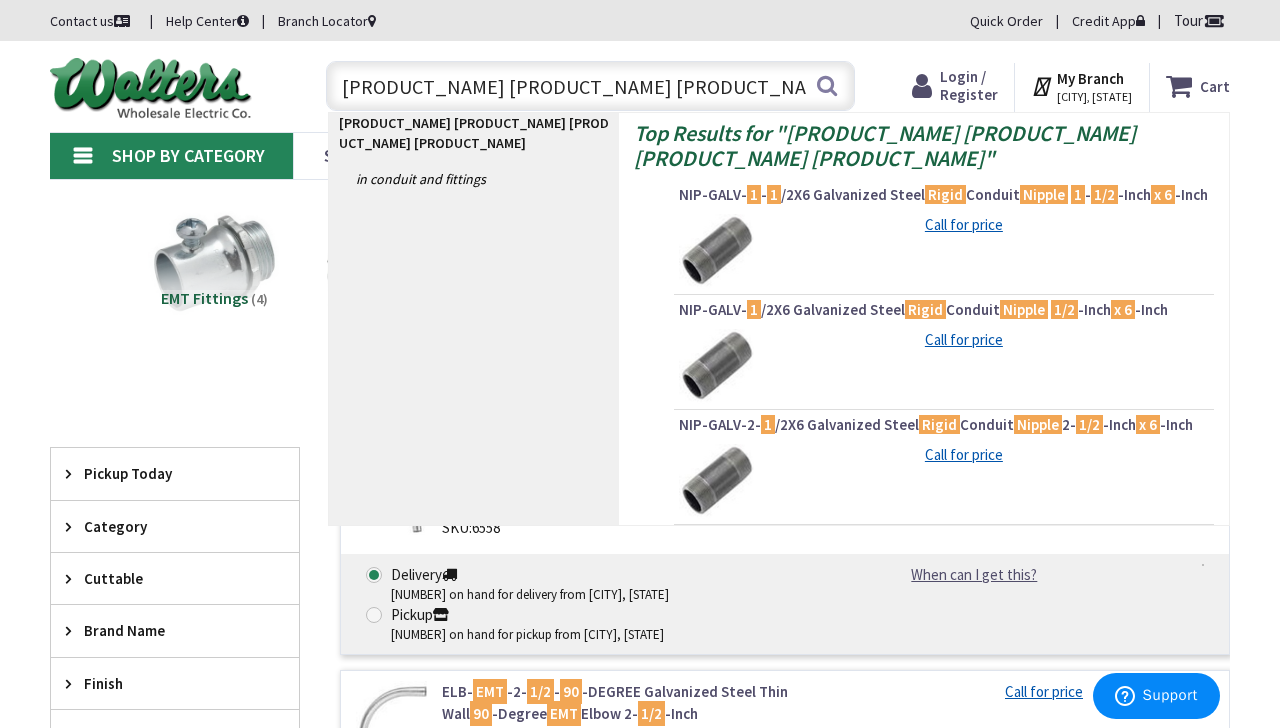 type on "1 1/2" x 6" rigid nipple" 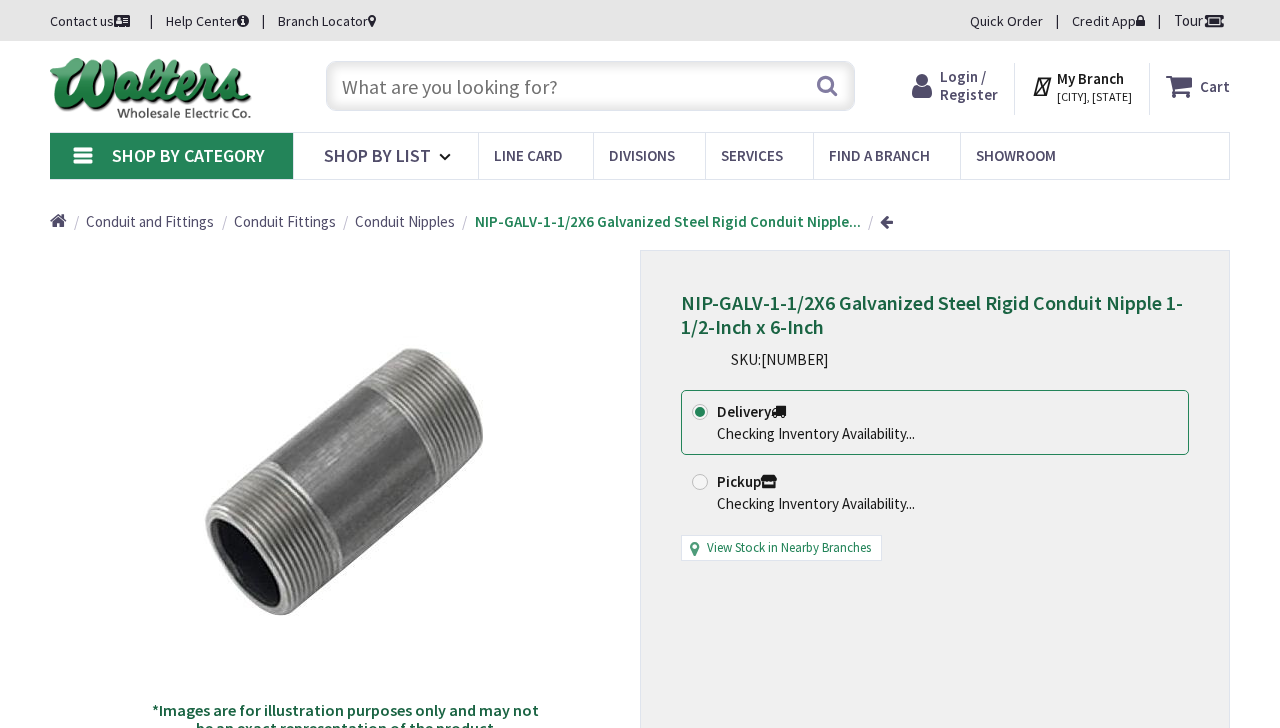 scroll, scrollTop: 0, scrollLeft: 0, axis: both 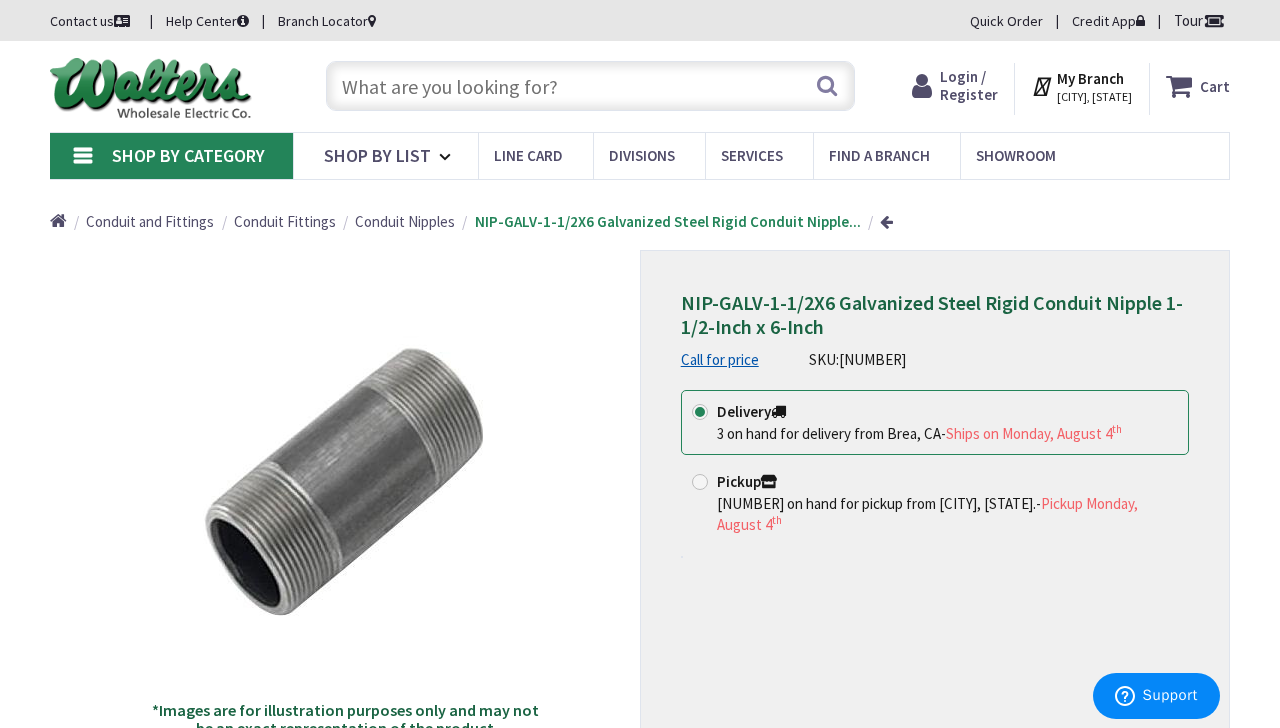 click on "[CITY], [STATE]" at bounding box center (1094, 97) 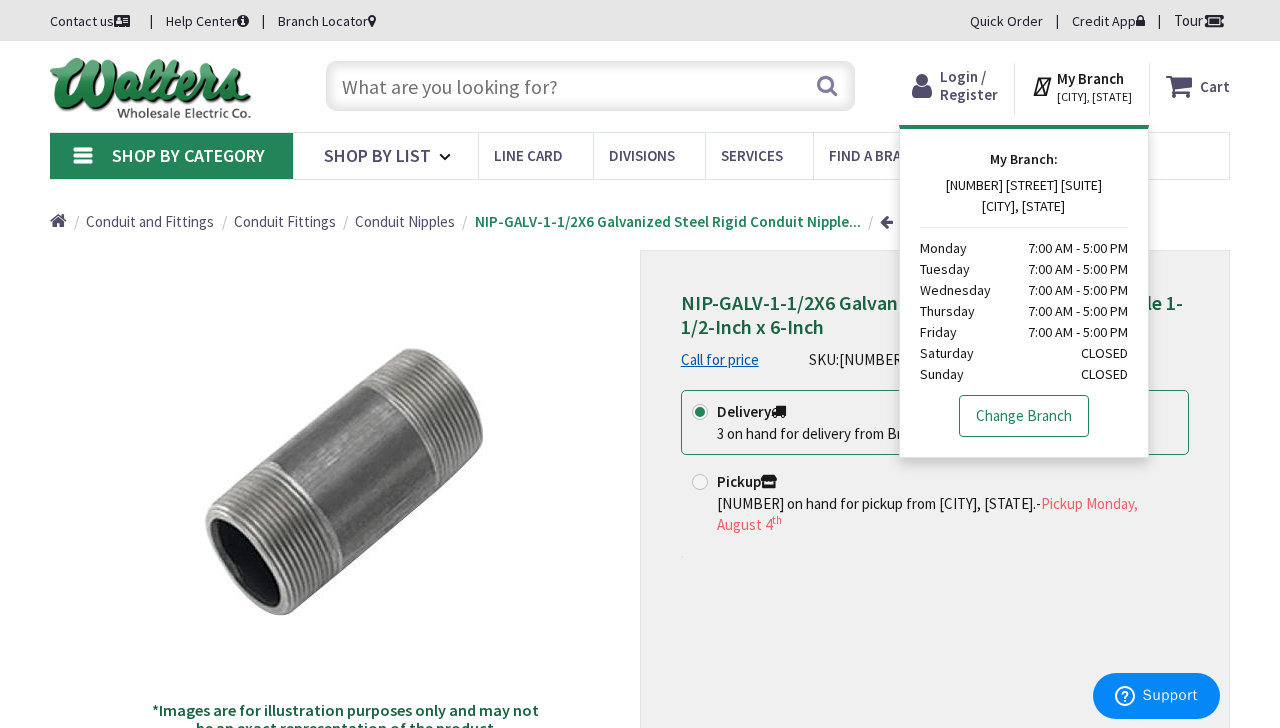 click on "Change Branch" at bounding box center [1024, 416] 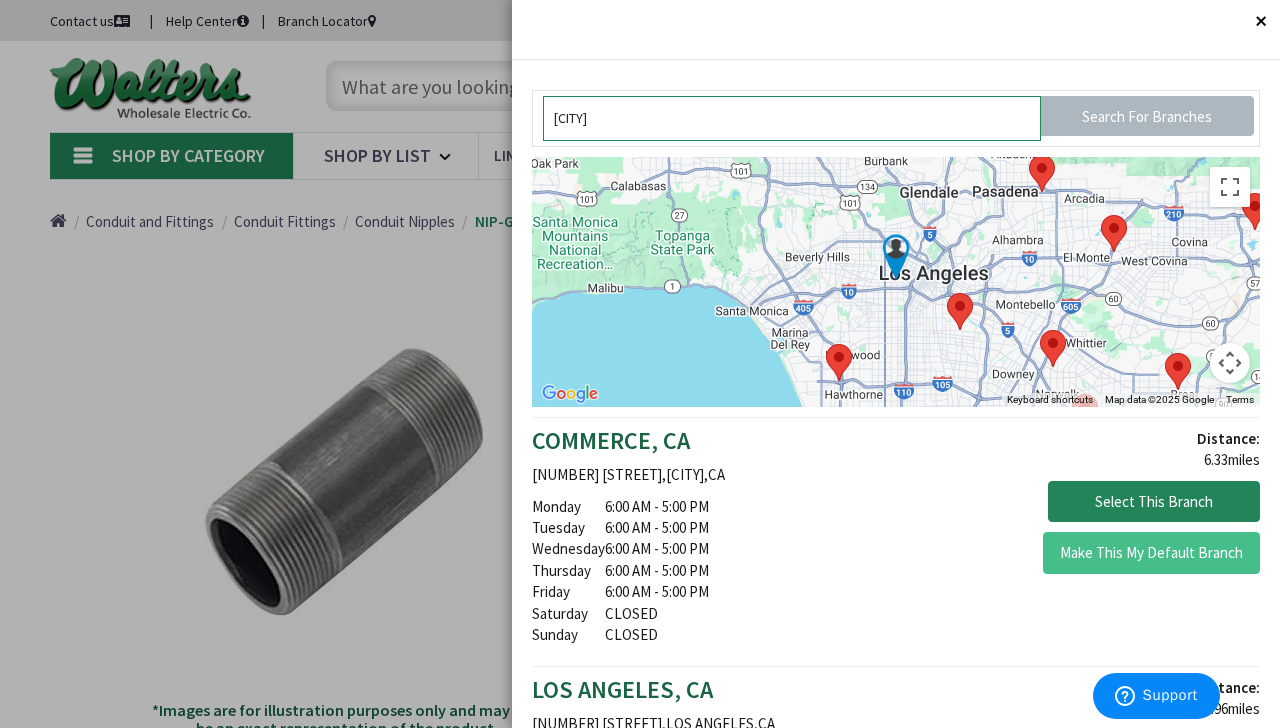 type on "Venice" 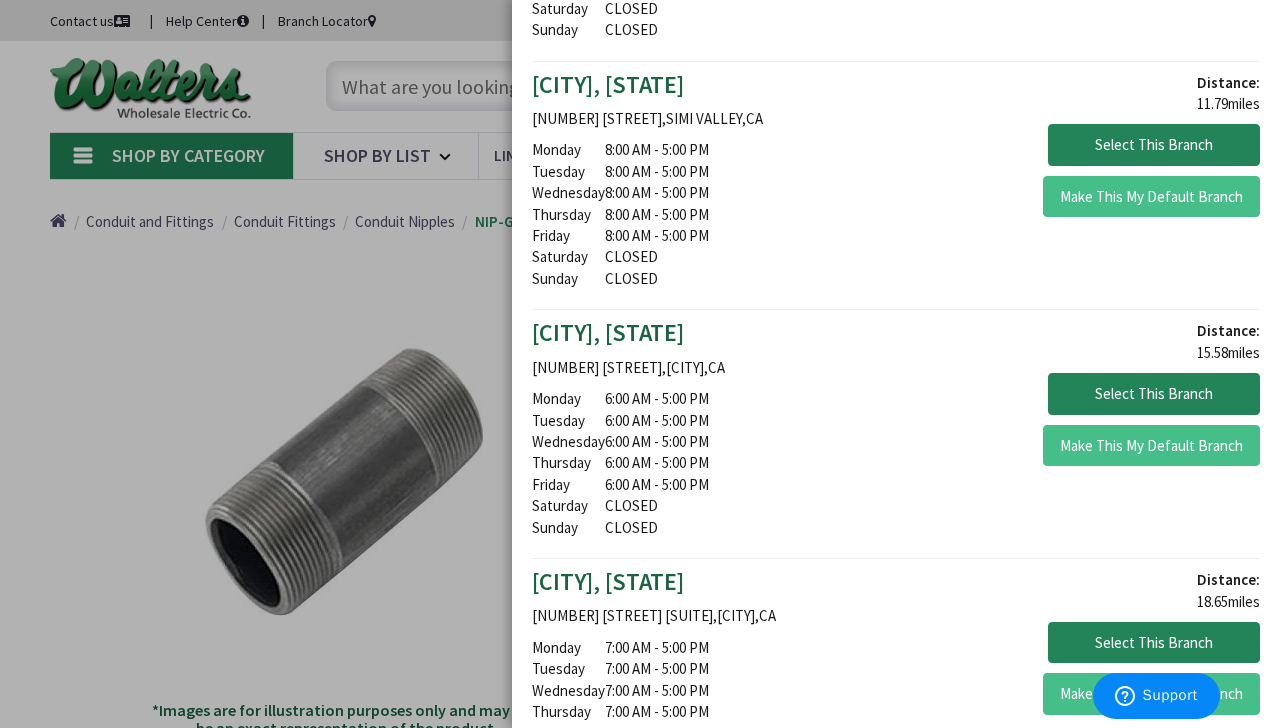 scroll, scrollTop: 0, scrollLeft: 0, axis: both 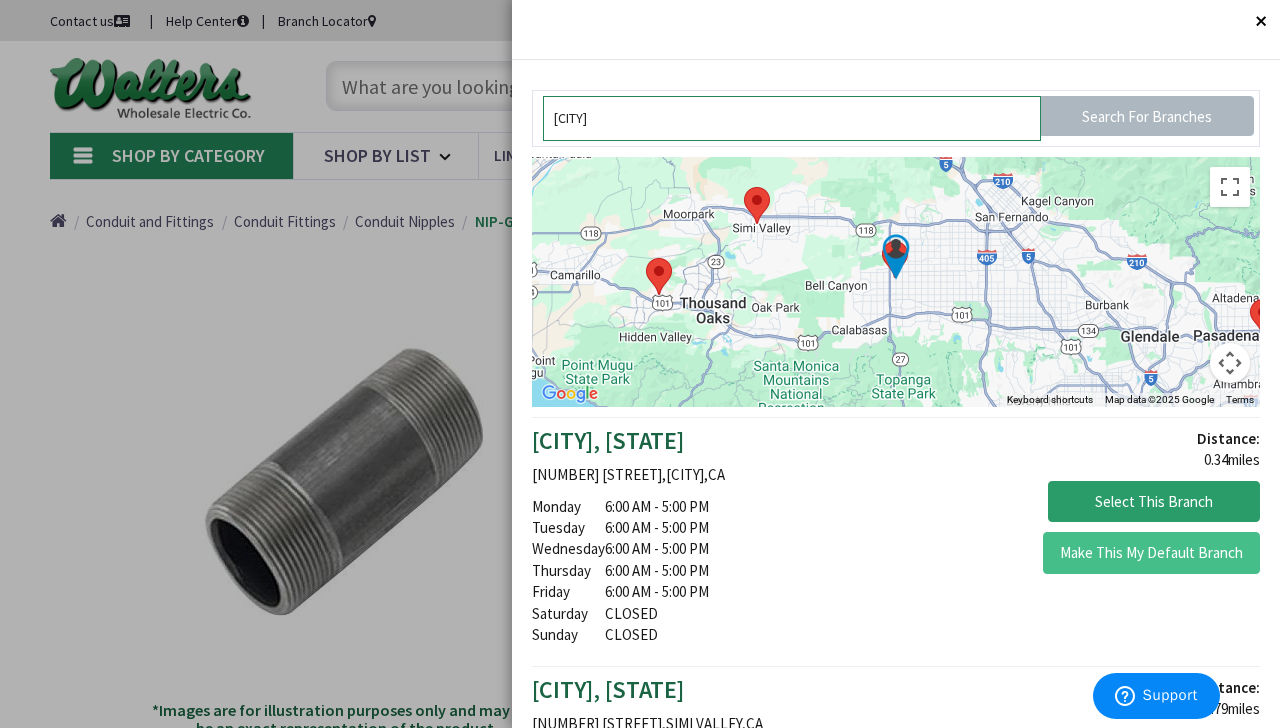 type on "canoga park" 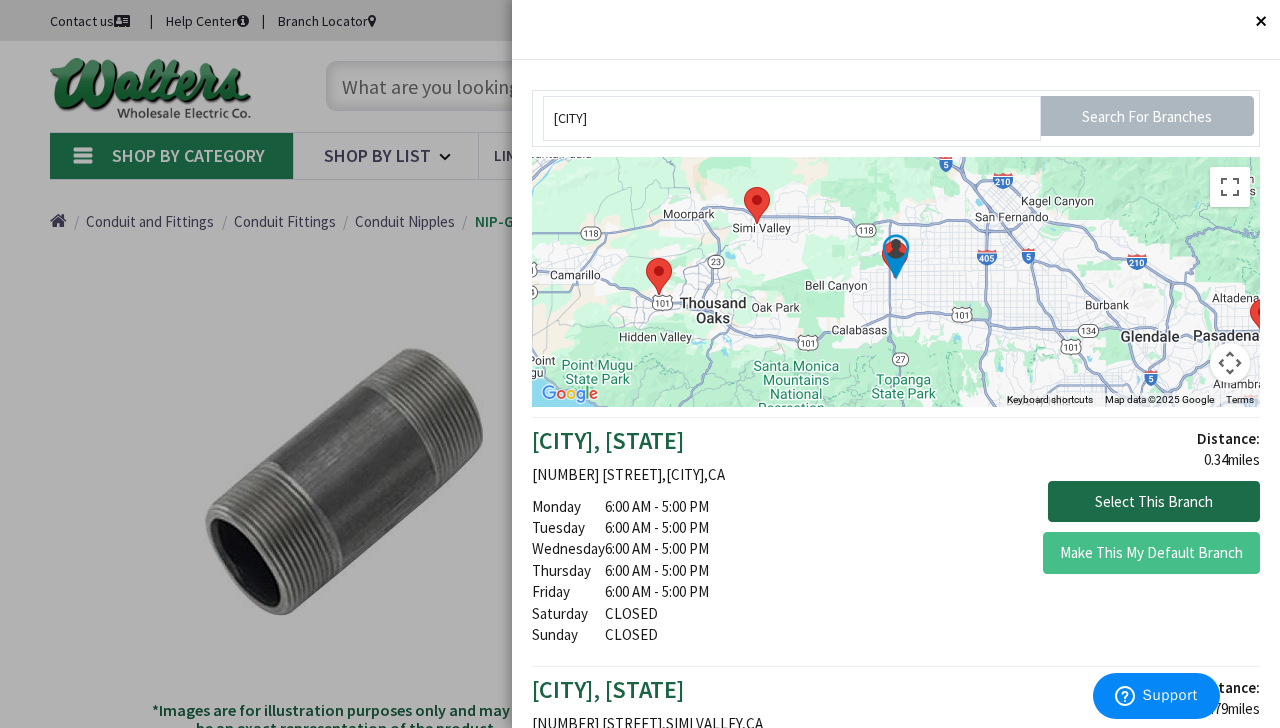 click on "Select This Branch" at bounding box center [1154, 502] 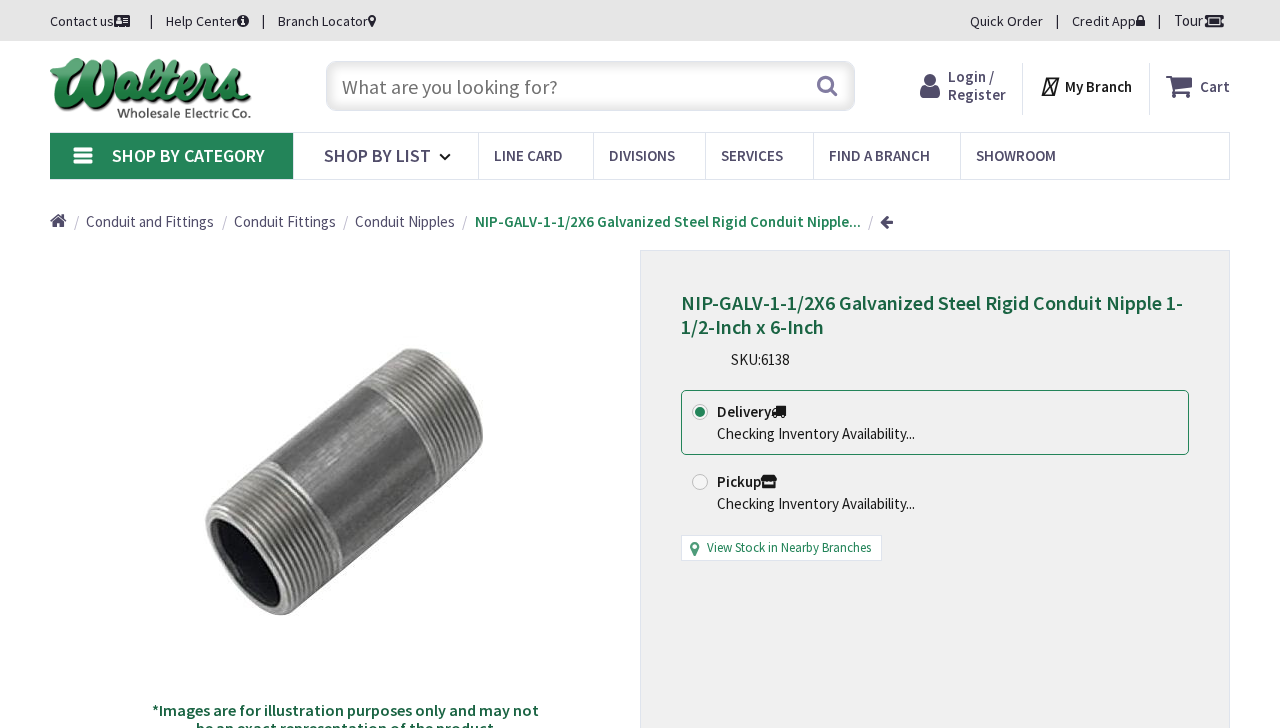 scroll, scrollTop: 0, scrollLeft: 0, axis: both 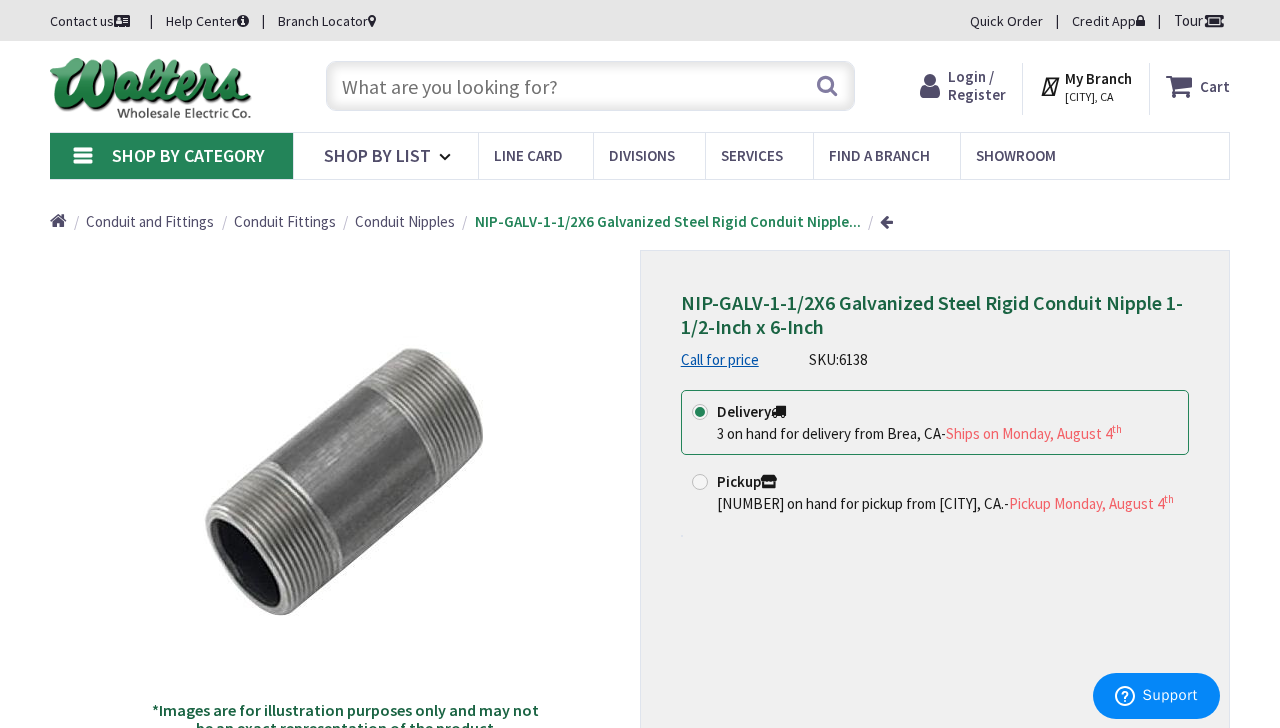 click at bounding box center [590, 86] 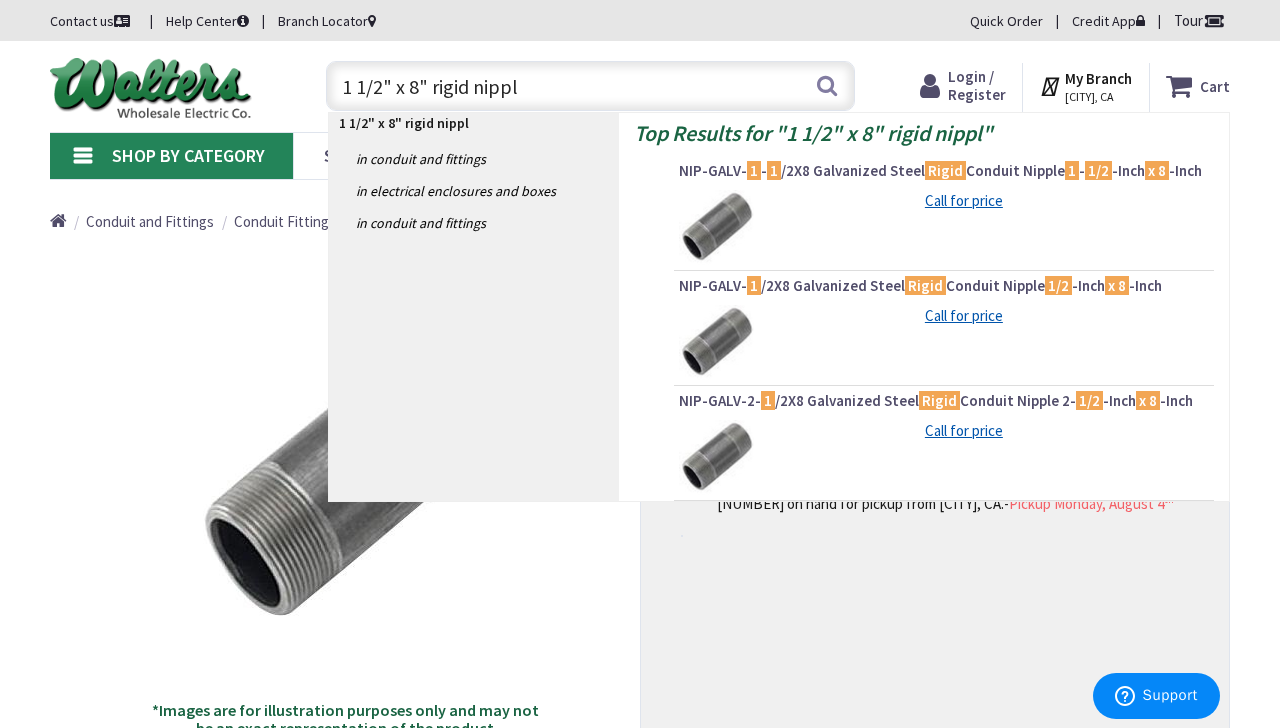 type on "1 1/2" x 8" rigid nipple" 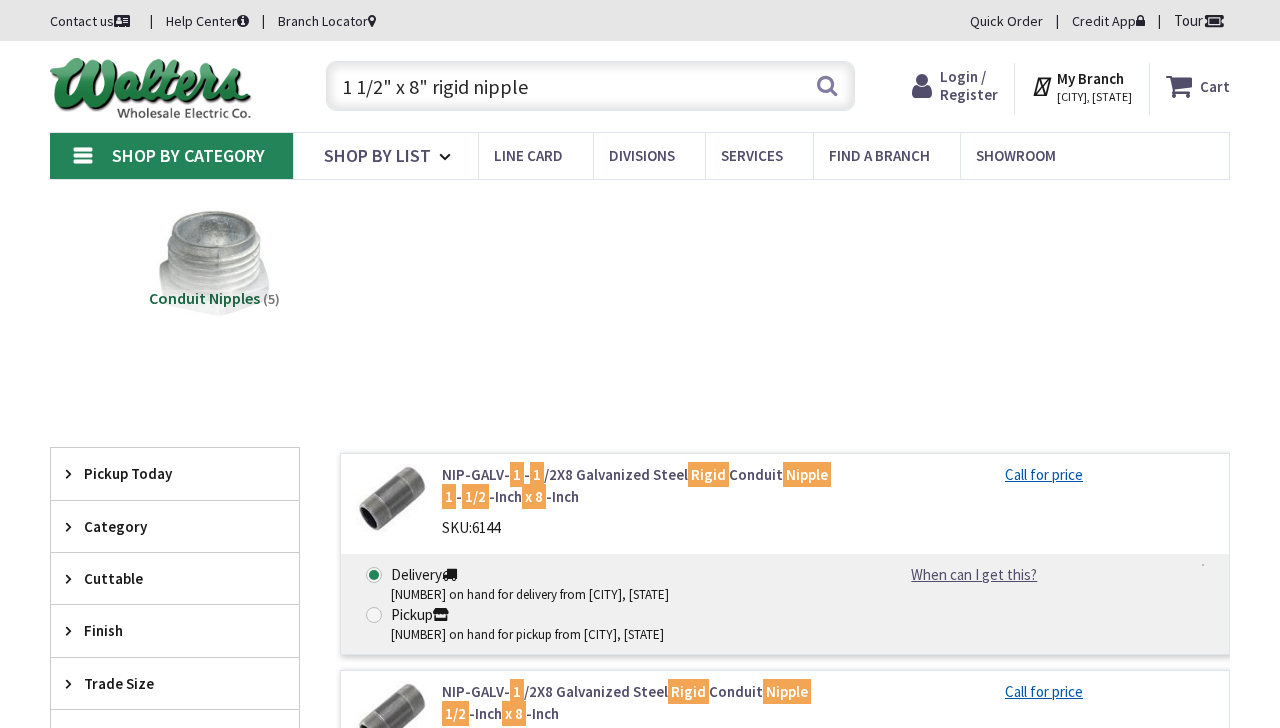 scroll, scrollTop: 0, scrollLeft: 0, axis: both 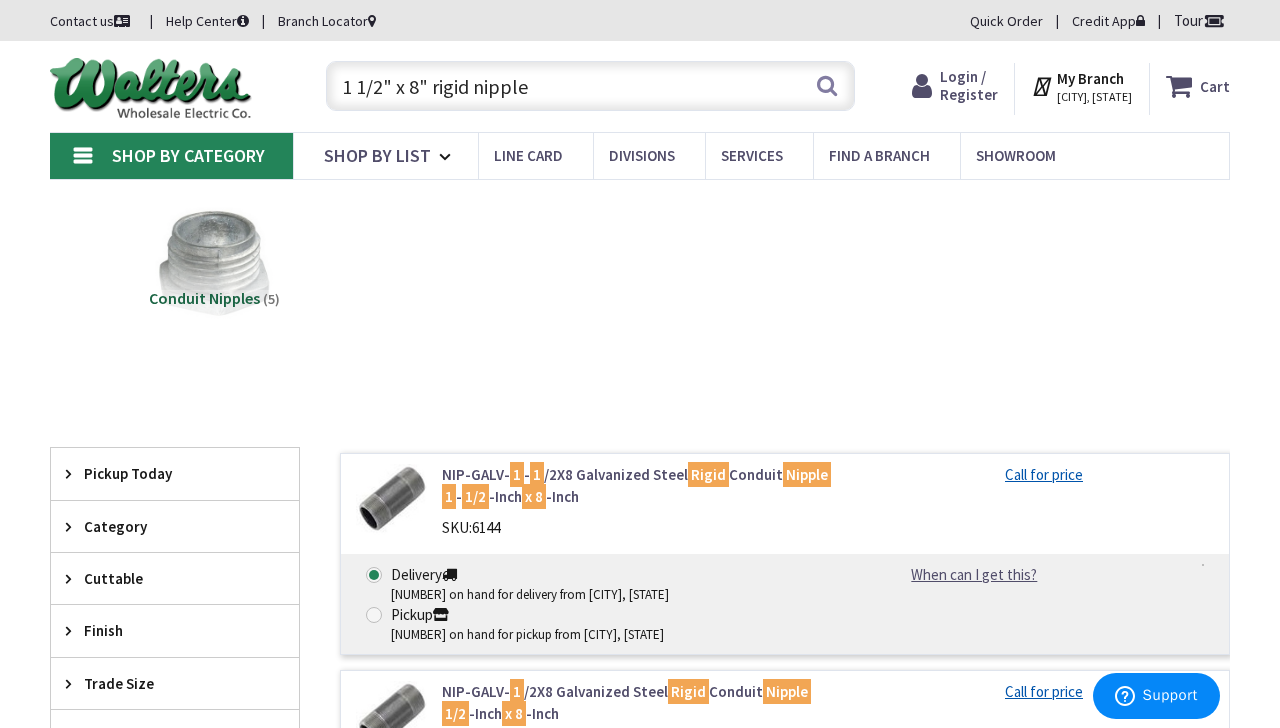 click on "1 1/2" x 8" rigid nipple" at bounding box center [590, 86] 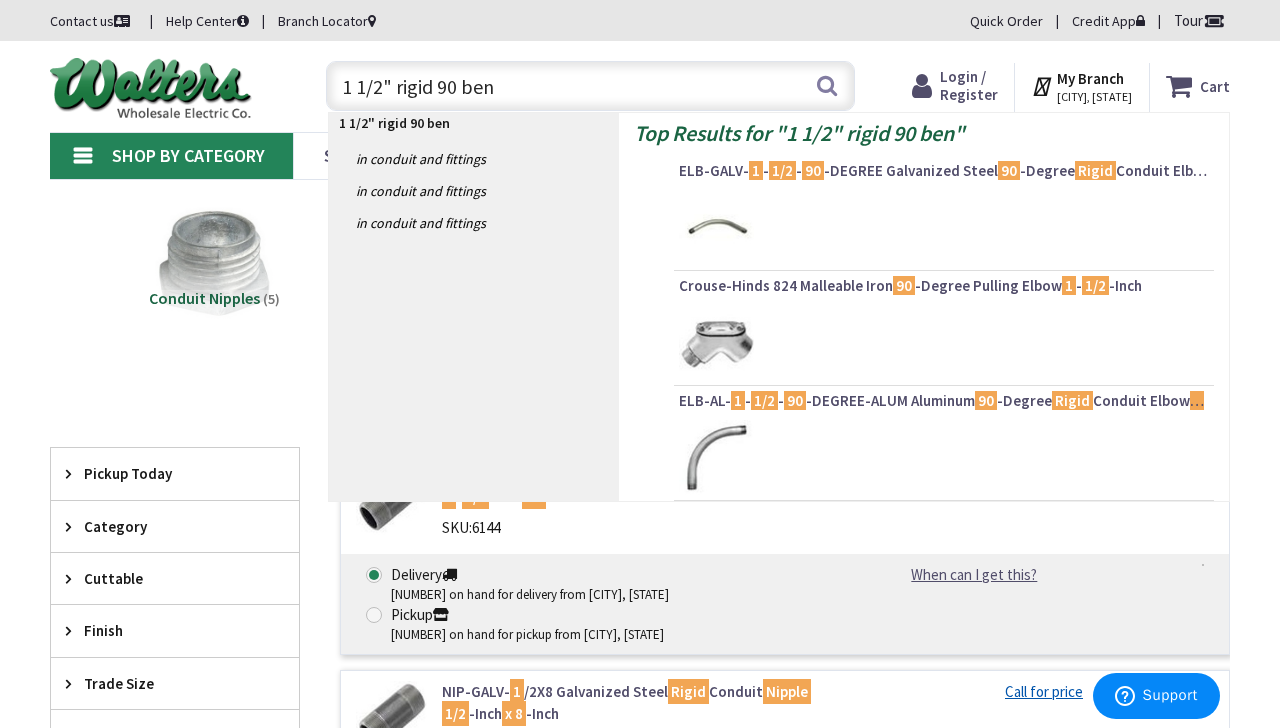 type on "1 1/2" rigid 90 bend" 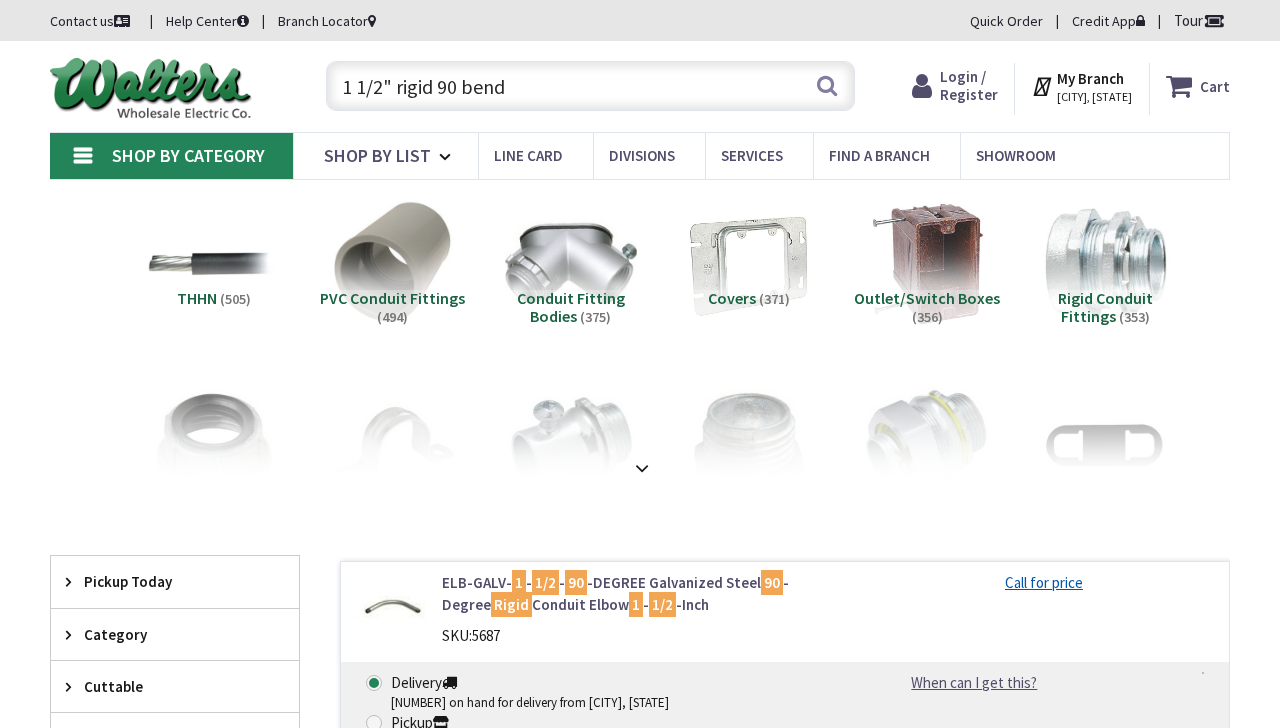 scroll, scrollTop: 0, scrollLeft: 0, axis: both 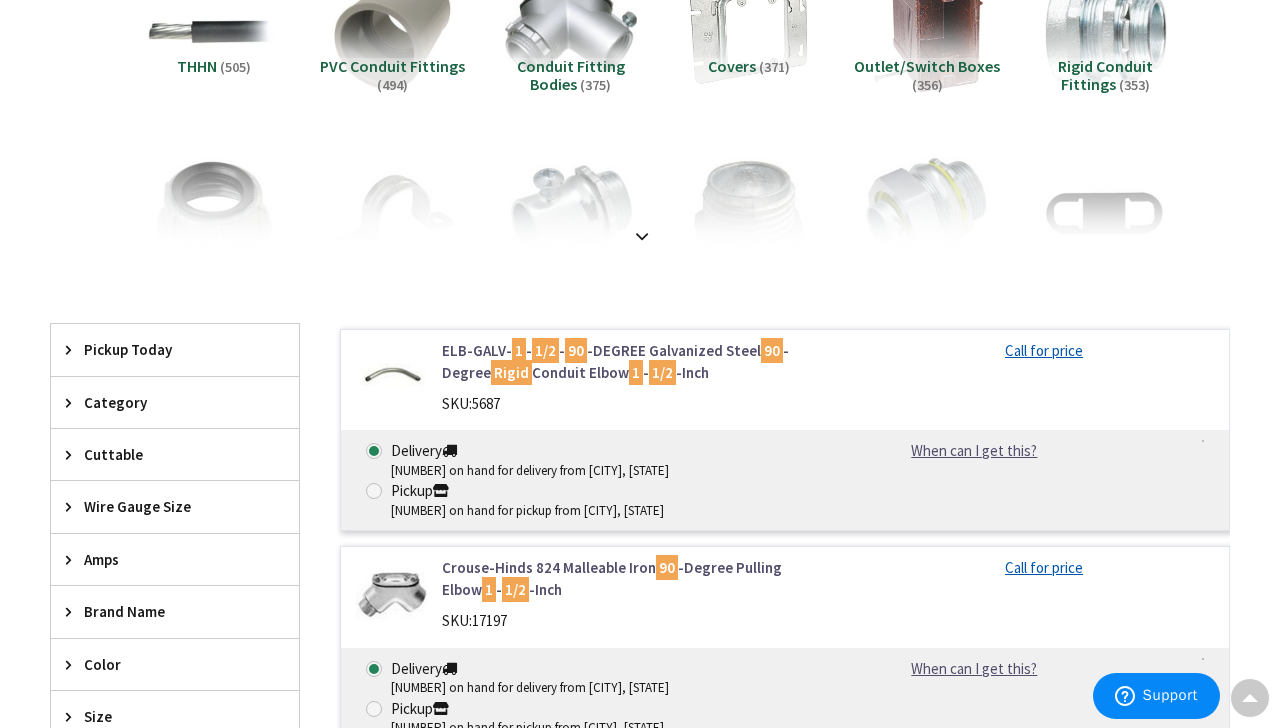 click on "Clear all" at bounding box center (640, 305) 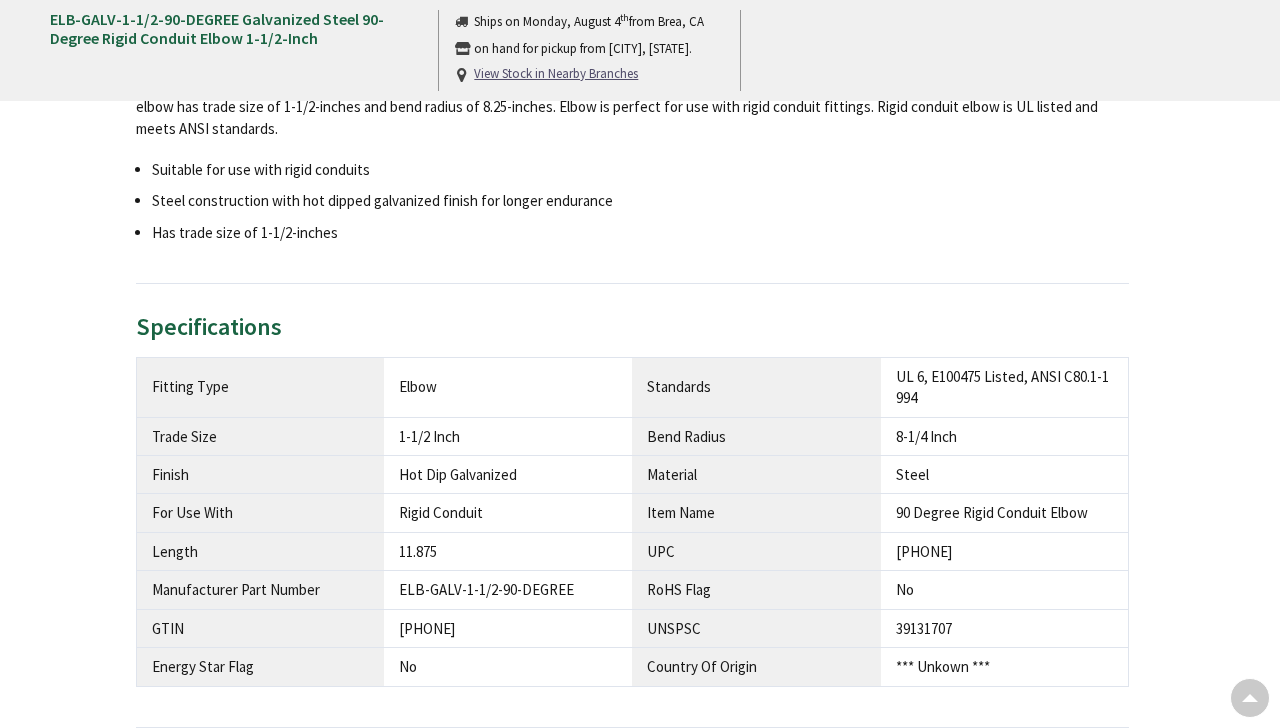scroll, scrollTop: 560, scrollLeft: 0, axis: vertical 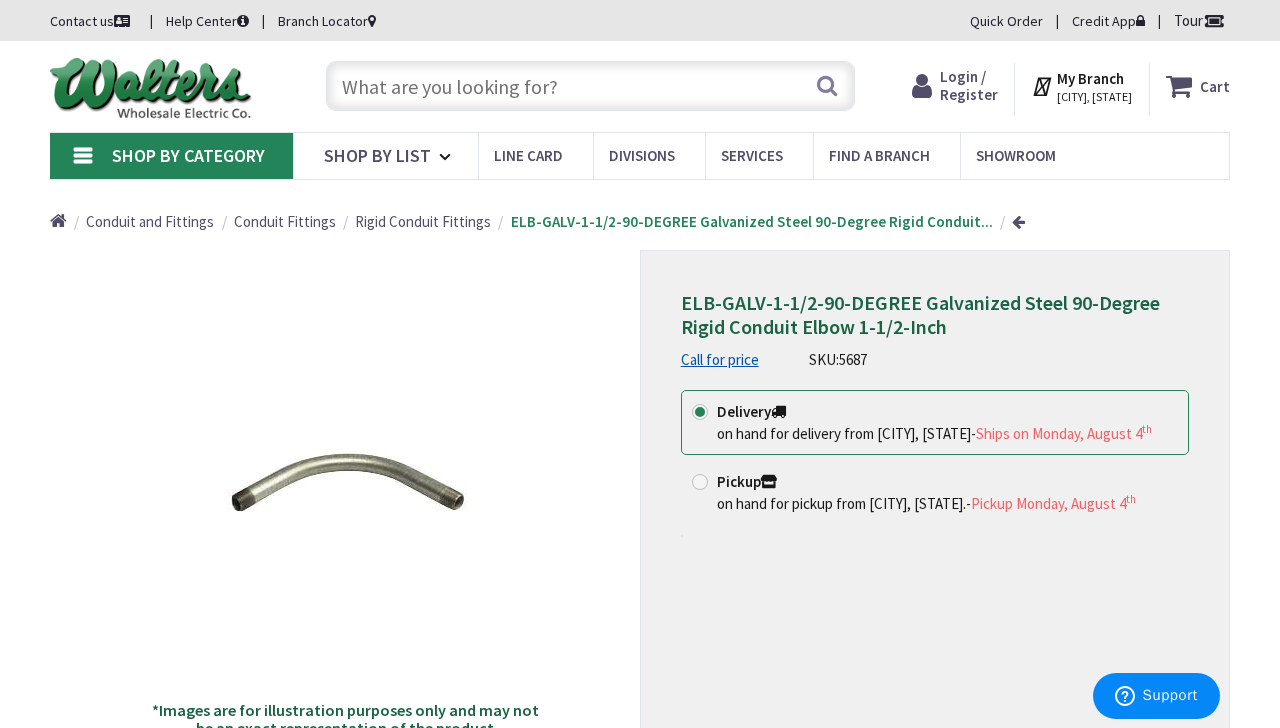 click at bounding box center (590, 86) 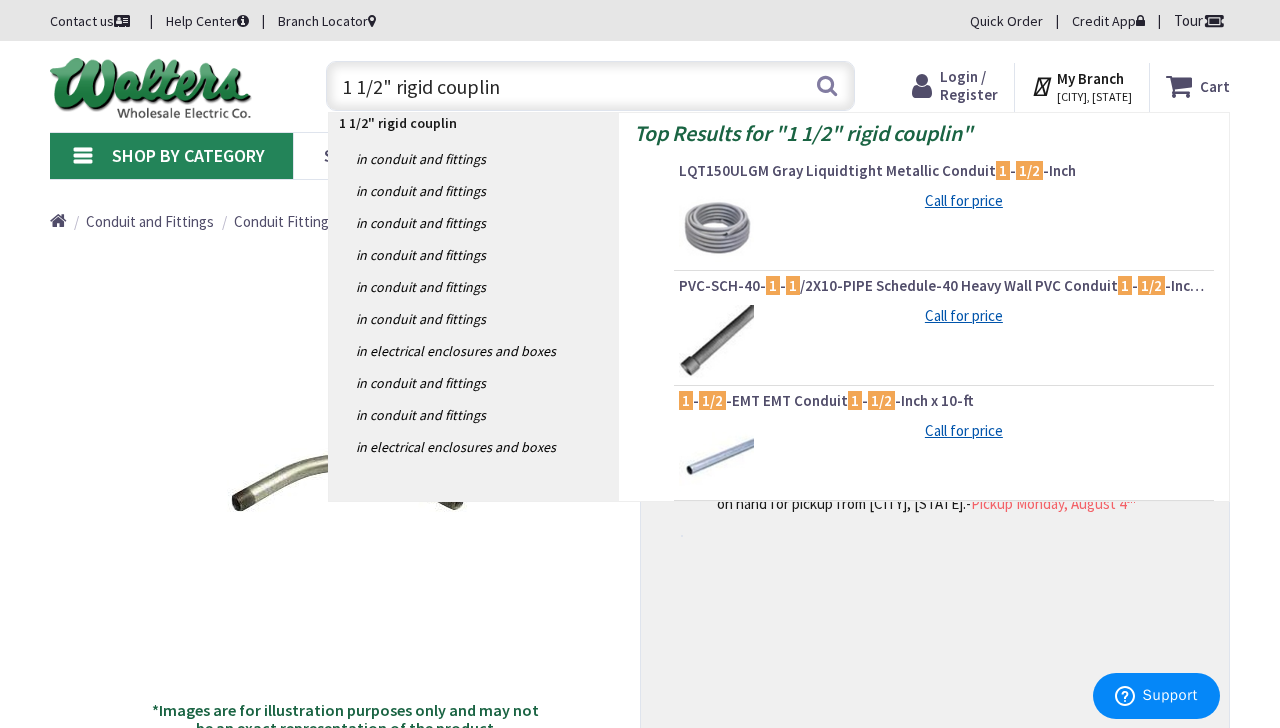type on "1 1/2" rigid coupling" 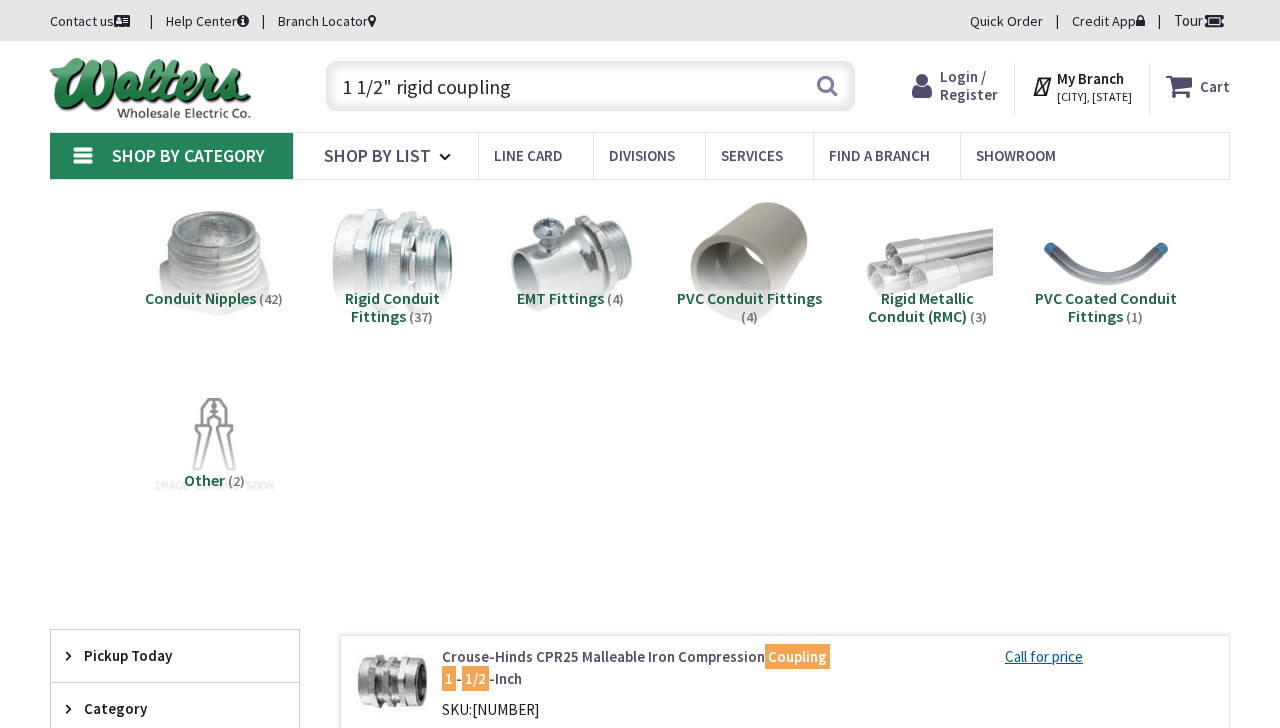 scroll, scrollTop: 0, scrollLeft: 0, axis: both 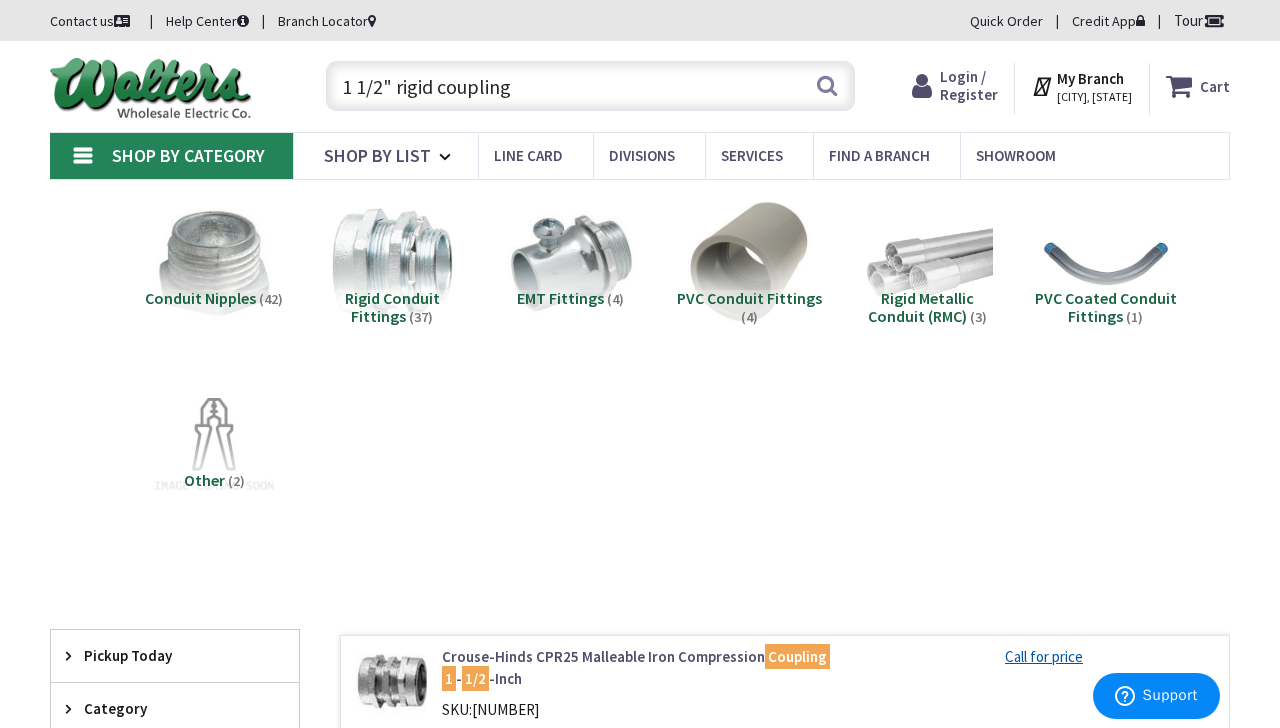 click on "1 1/2" rigid coupling" at bounding box center (590, 86) 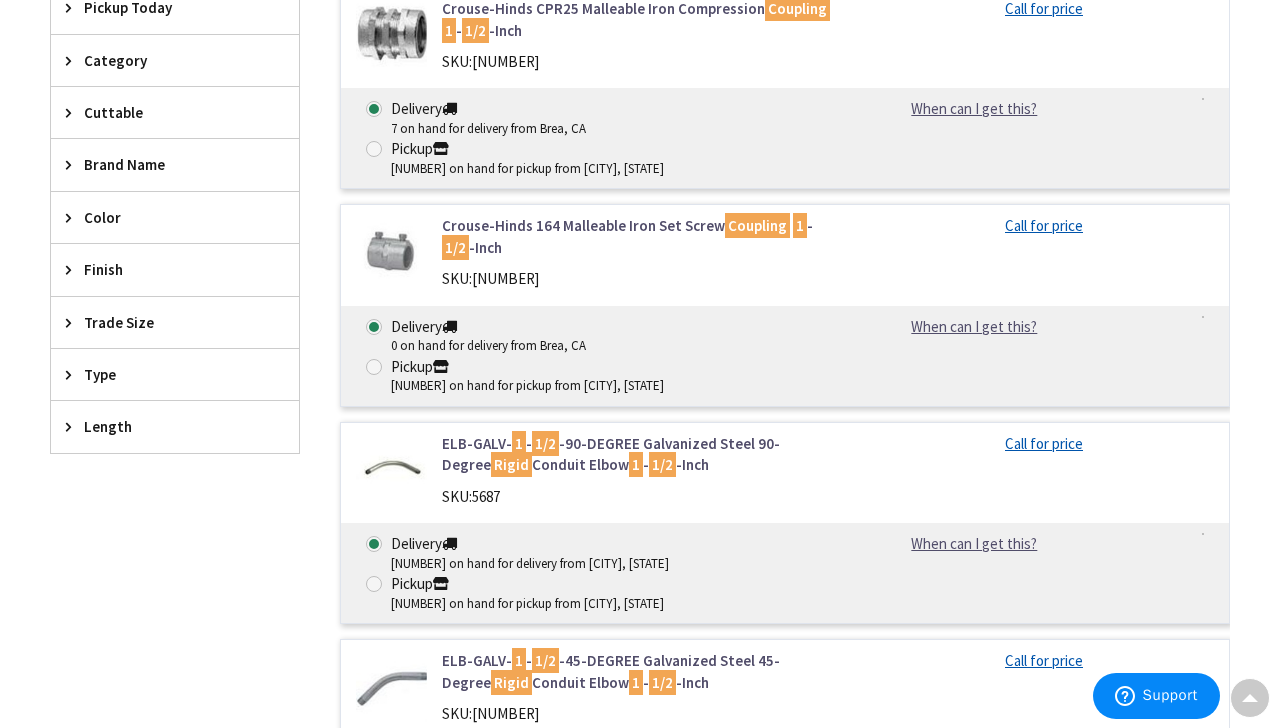 scroll, scrollTop: 0, scrollLeft: 0, axis: both 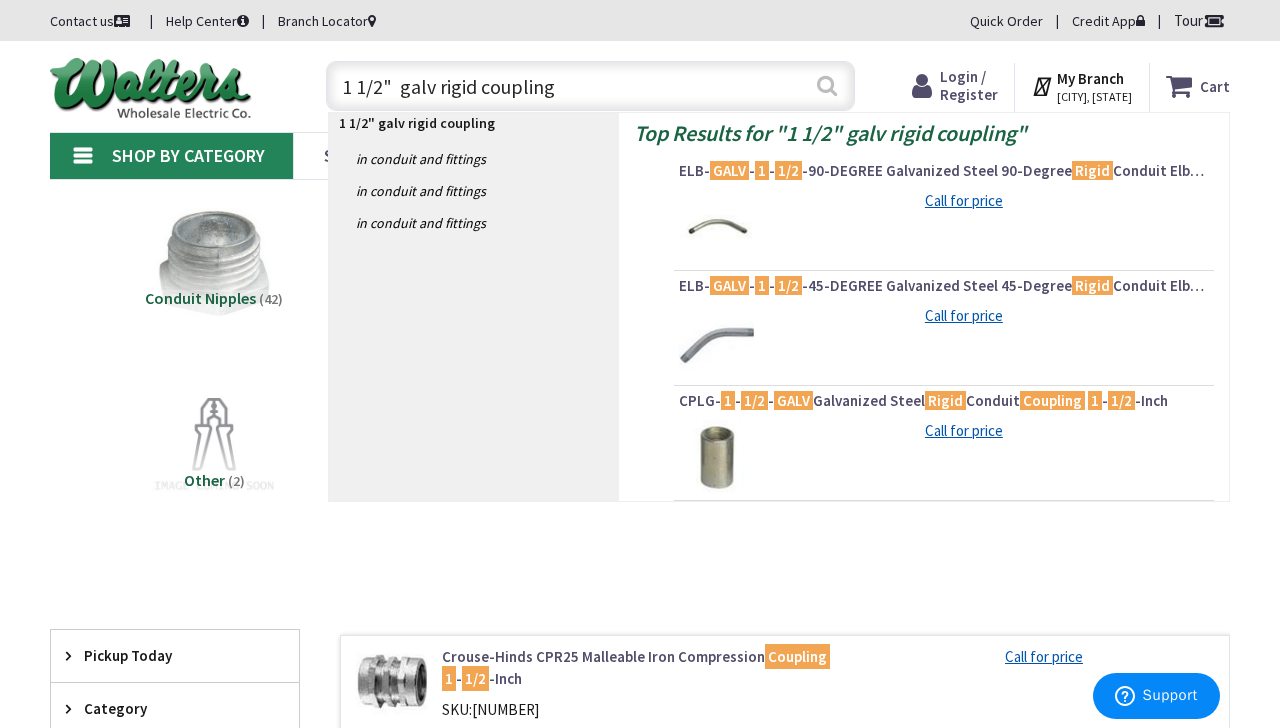 type on "1 1/2"  galv rigid coupling" 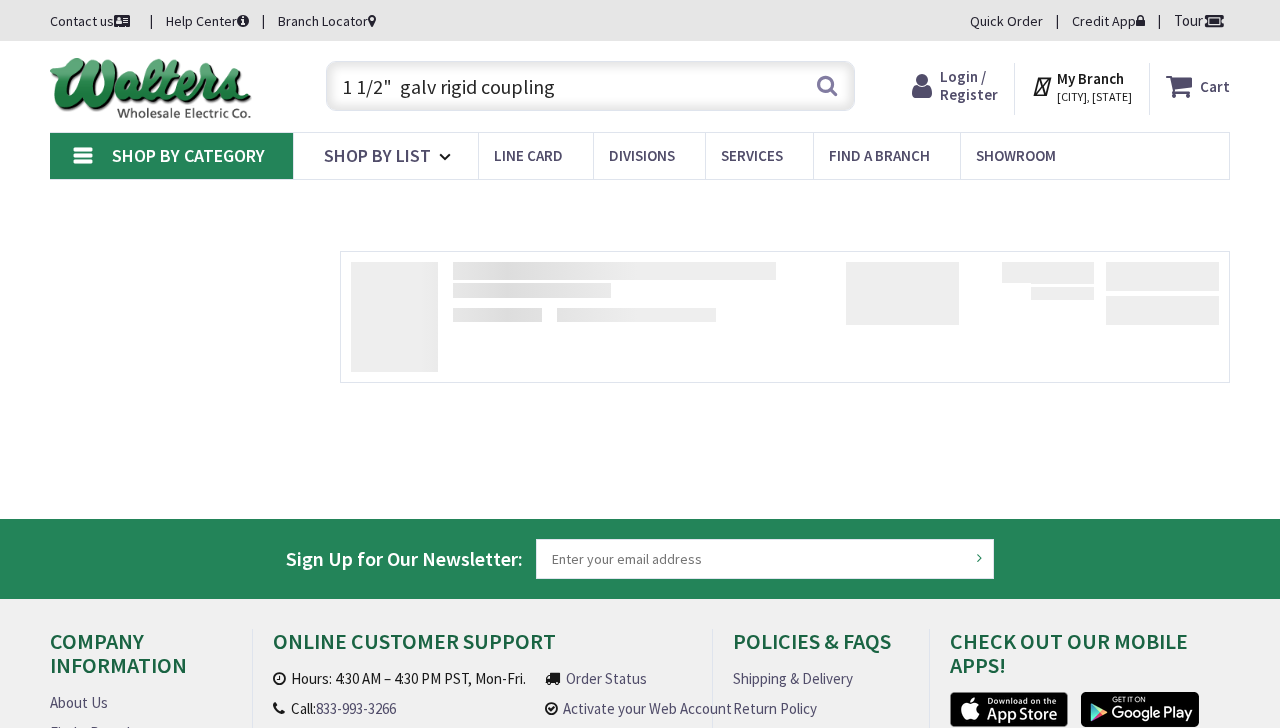 scroll, scrollTop: 0, scrollLeft: 0, axis: both 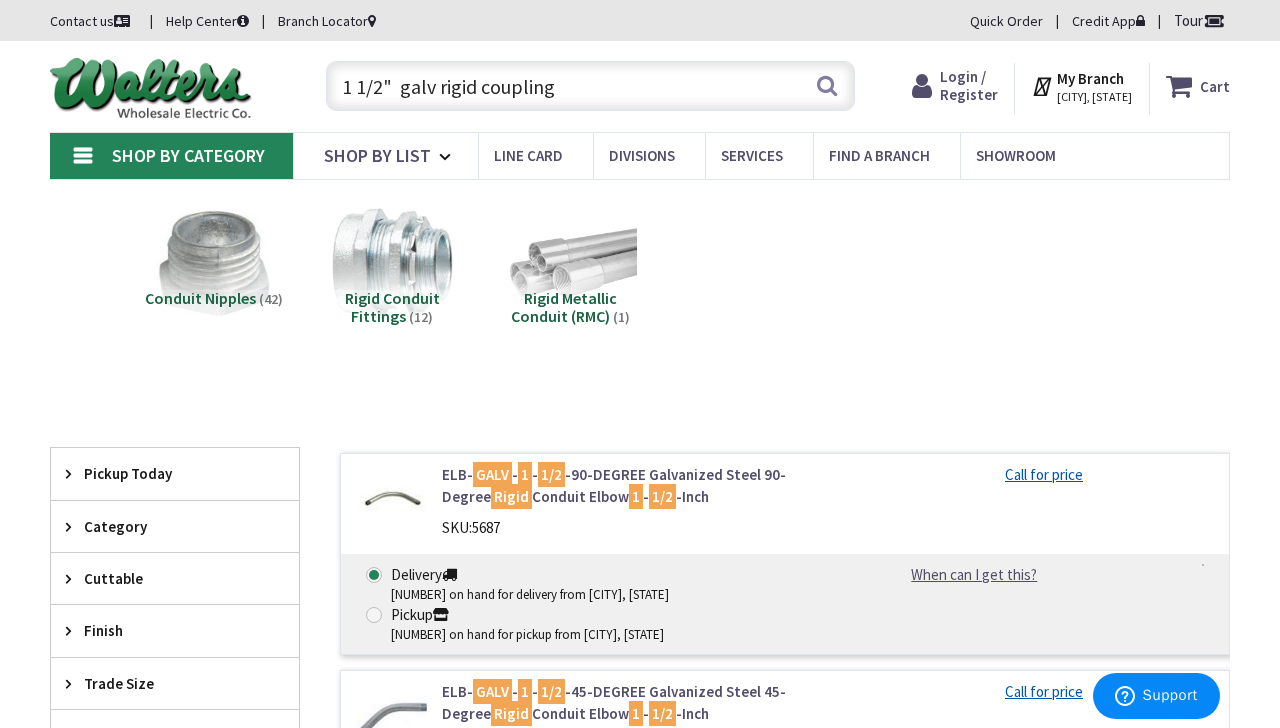 click on "1 1/2"  galv rigid coupling" at bounding box center (590, 86) 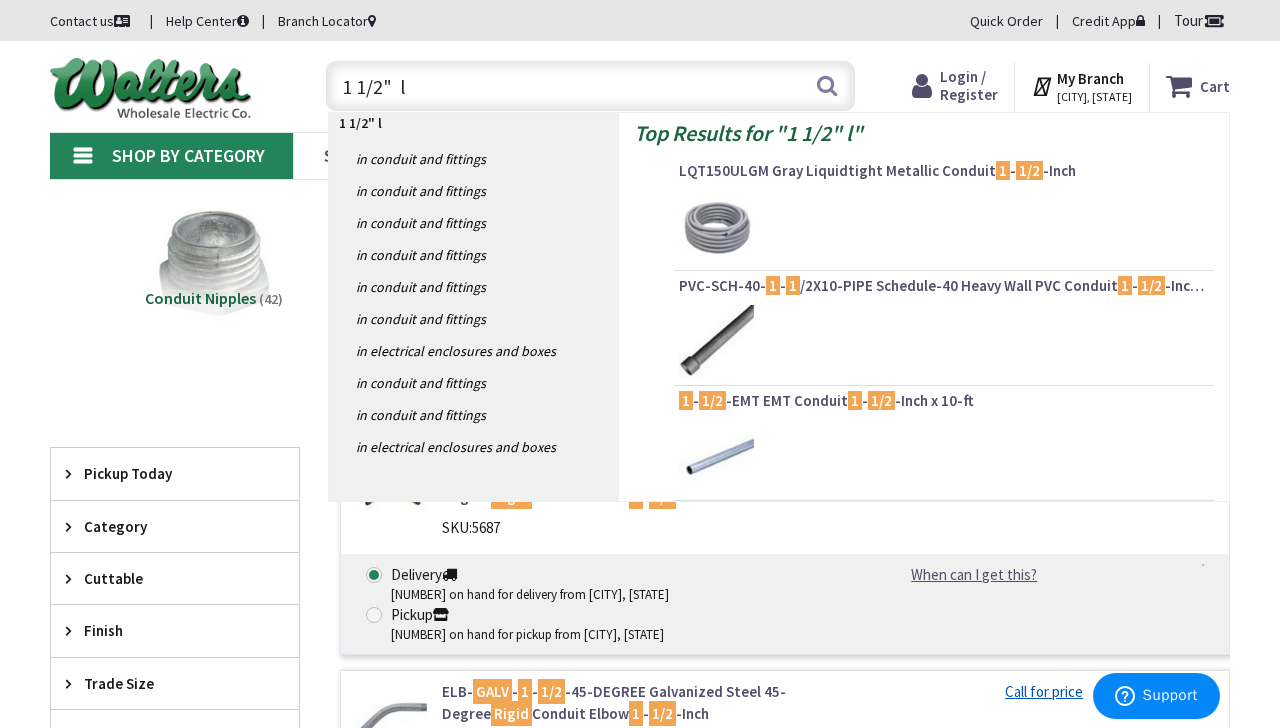 type on "1 1/2"  lb" 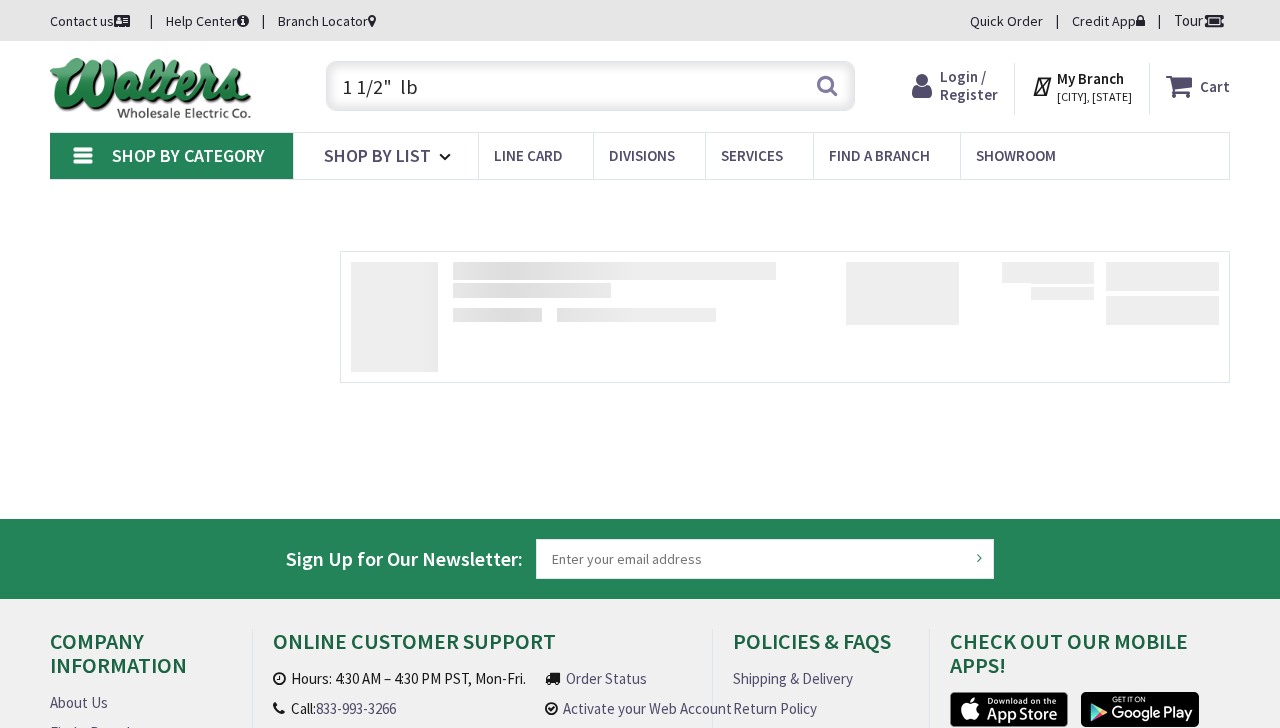 scroll, scrollTop: 0, scrollLeft: 0, axis: both 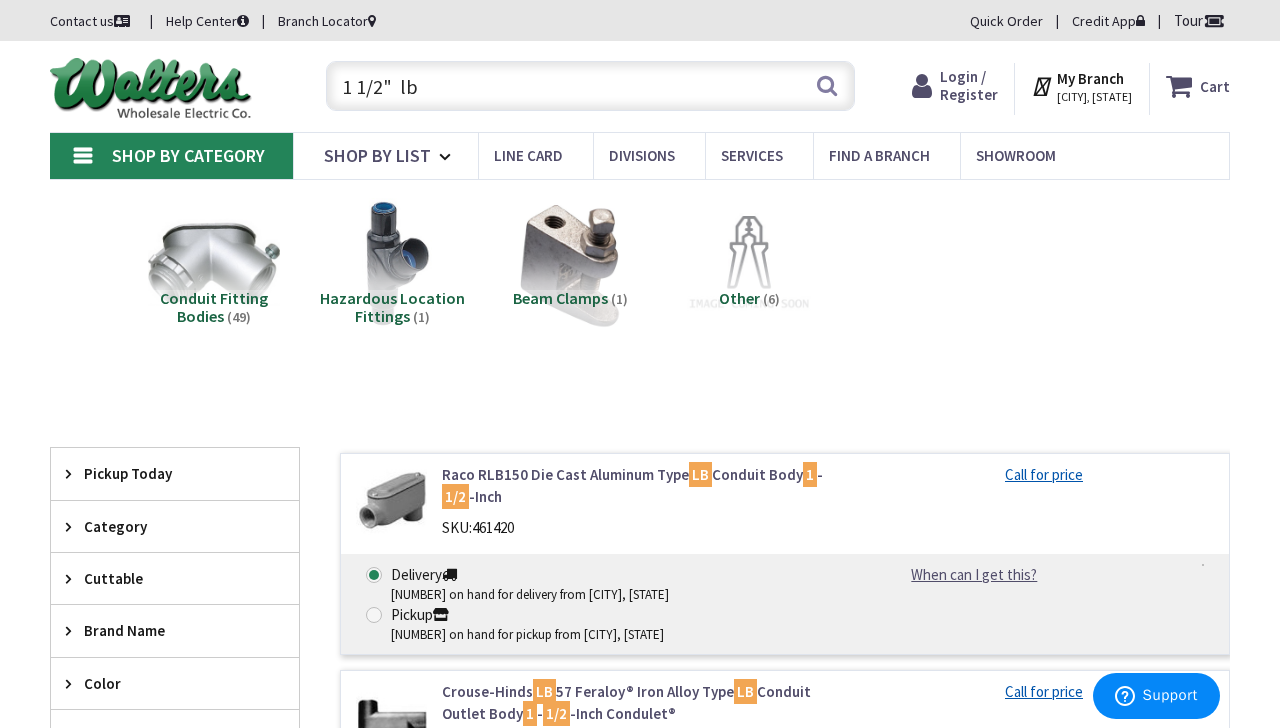 click on "1 1/2"  lb" at bounding box center [590, 86] 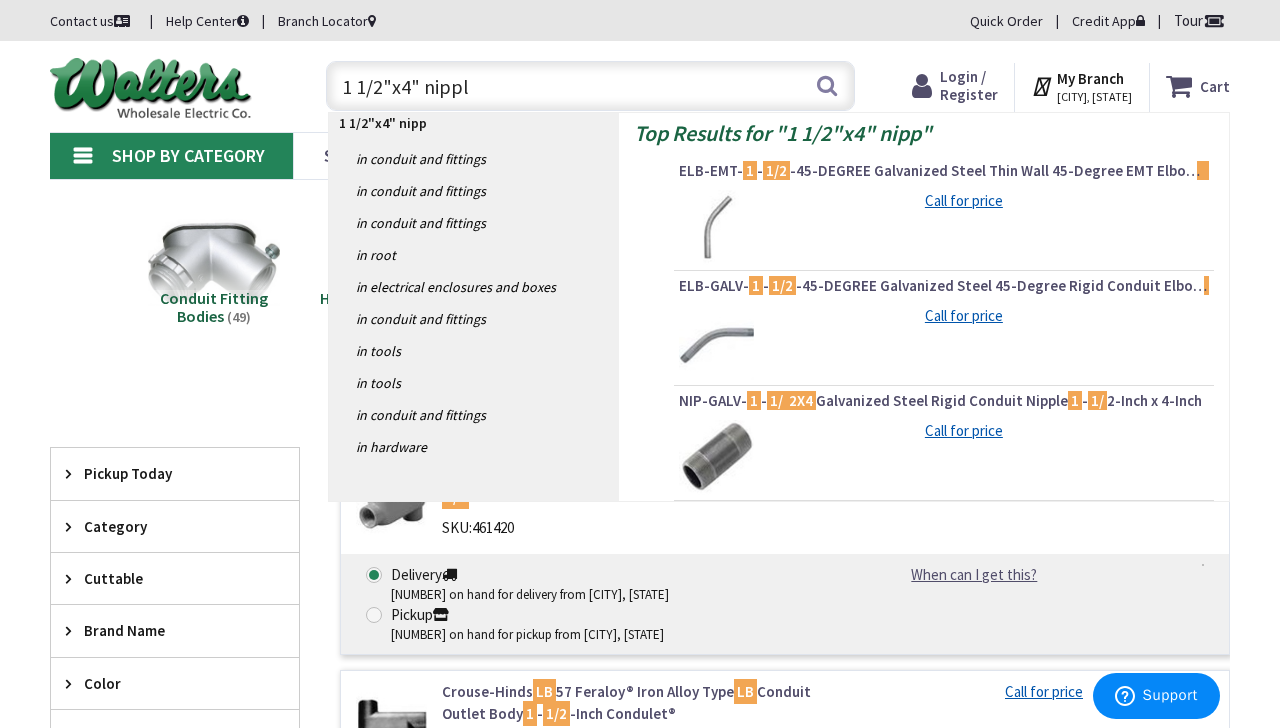 type on "1 1/2"x4" nipple" 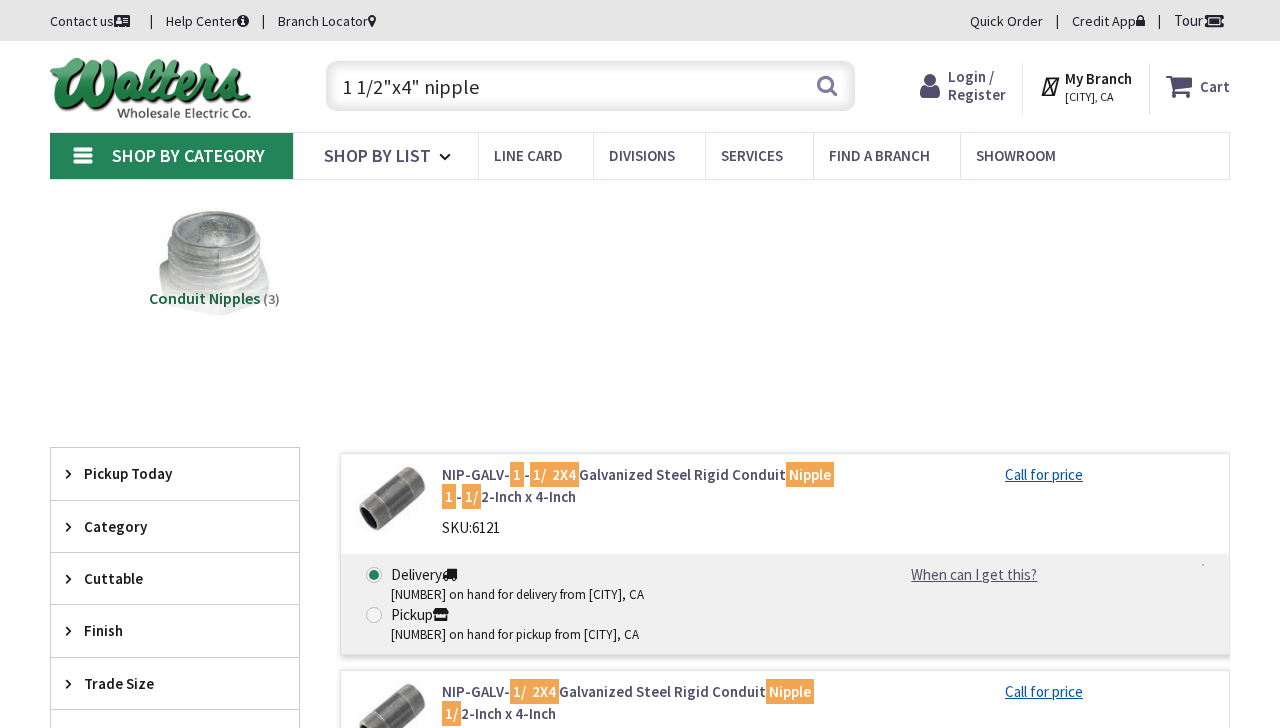 scroll, scrollTop: 0, scrollLeft: 0, axis: both 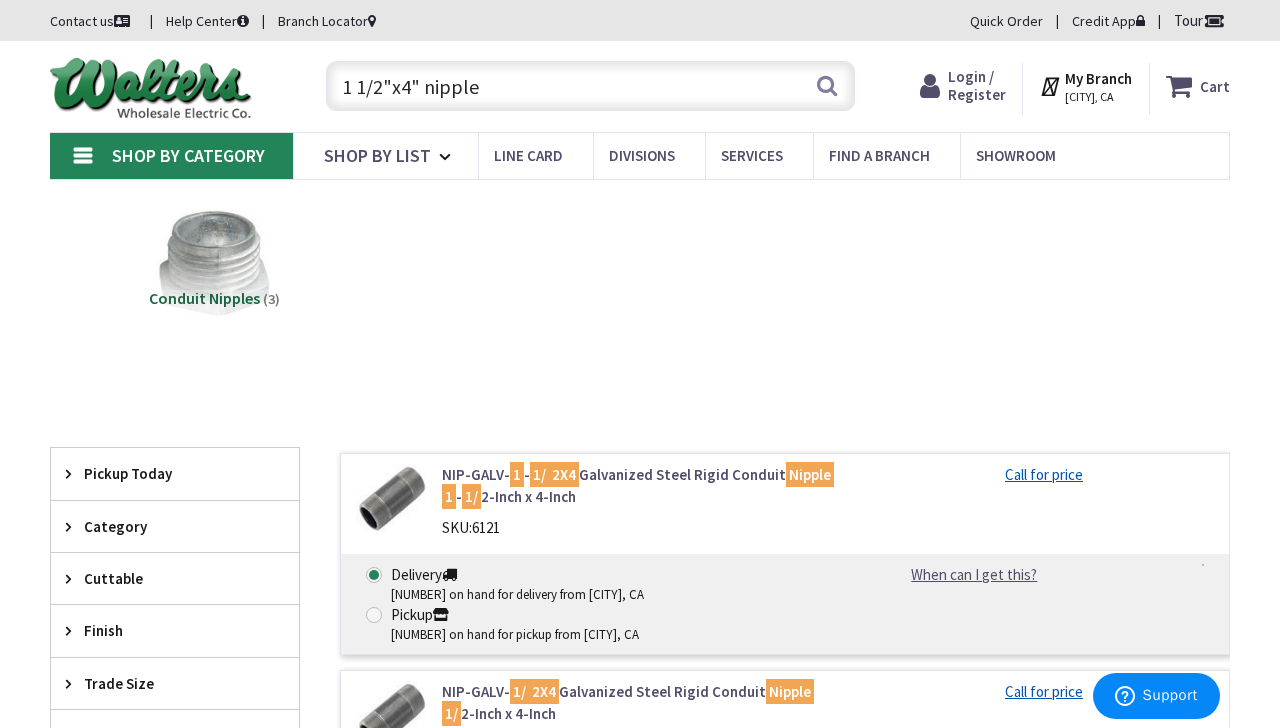 click on "1 1/2"x4" nipple" at bounding box center [590, 86] 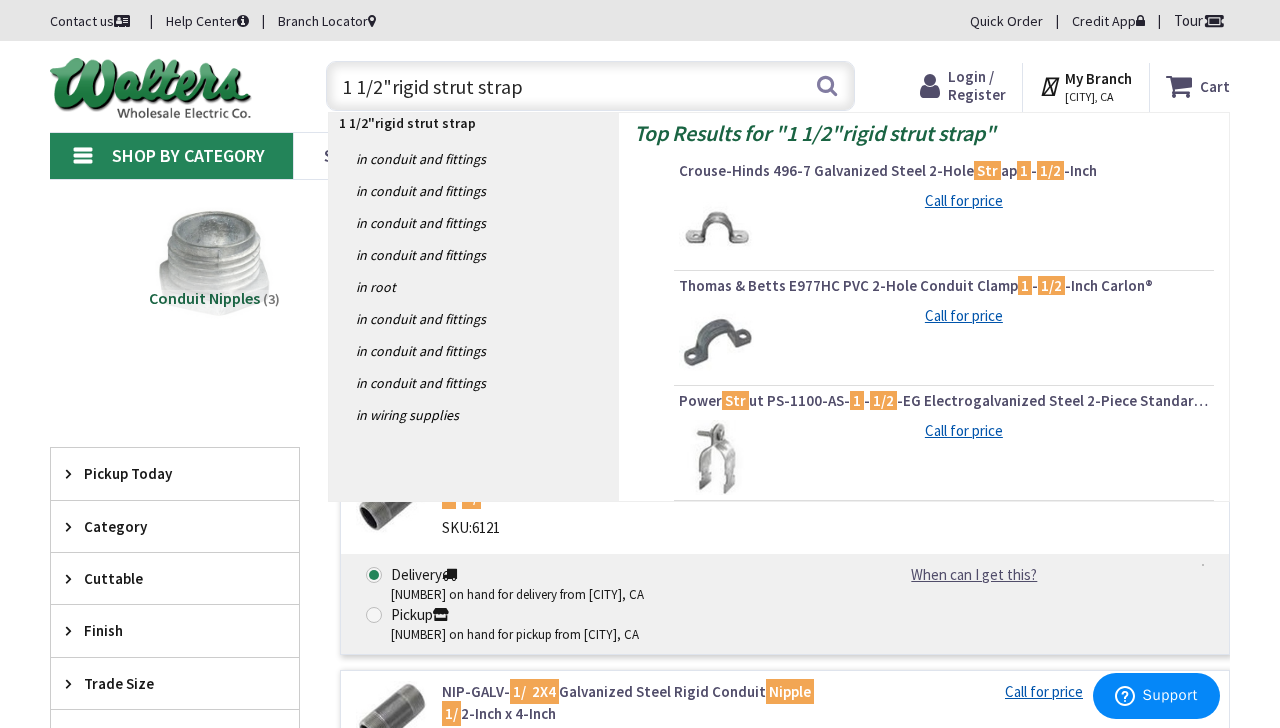 type on "1 1/2"rigid strut straps" 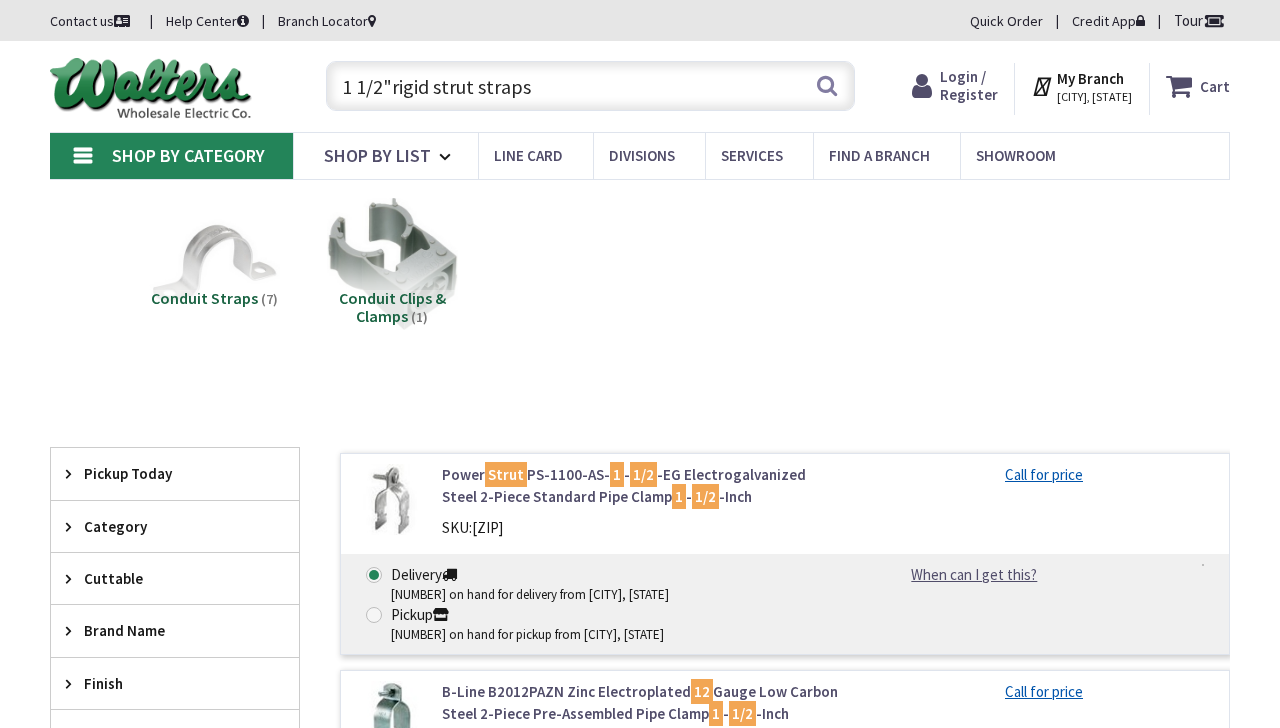 scroll, scrollTop: 0, scrollLeft: 0, axis: both 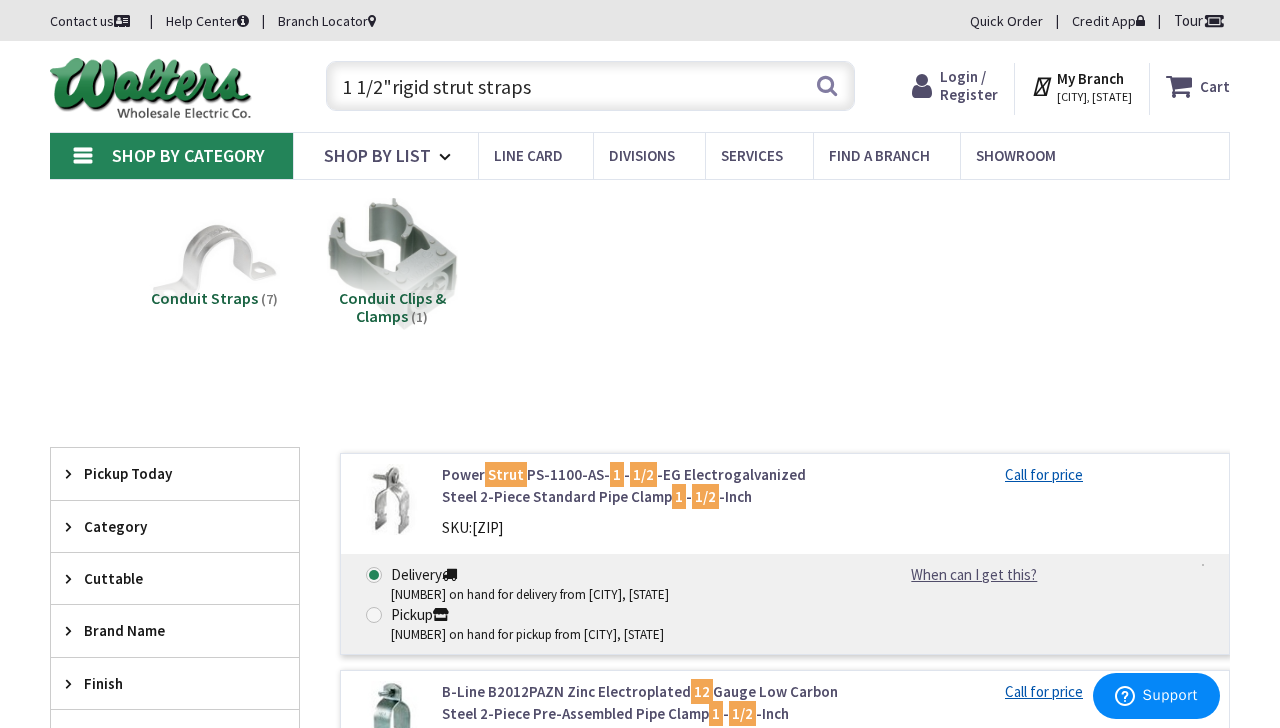 click on "1 1/2"rigid strut straps" at bounding box center [590, 86] 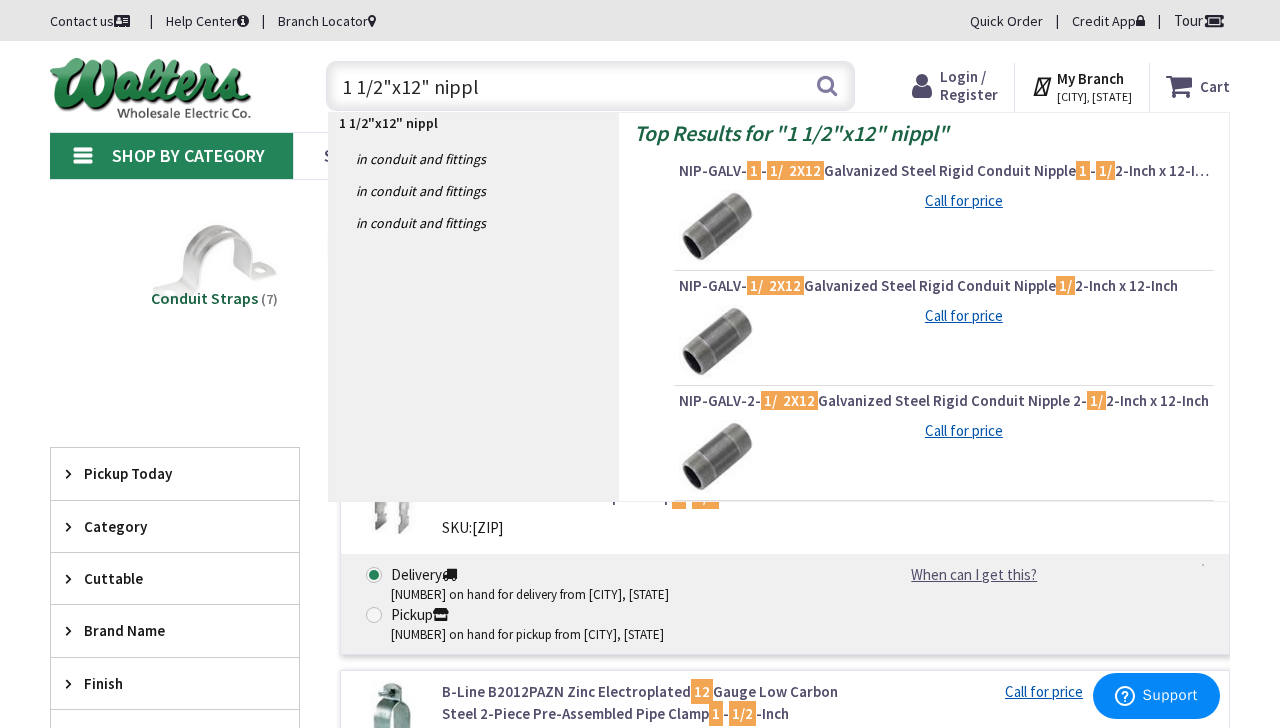 type on "1 1/2"x12" nipple" 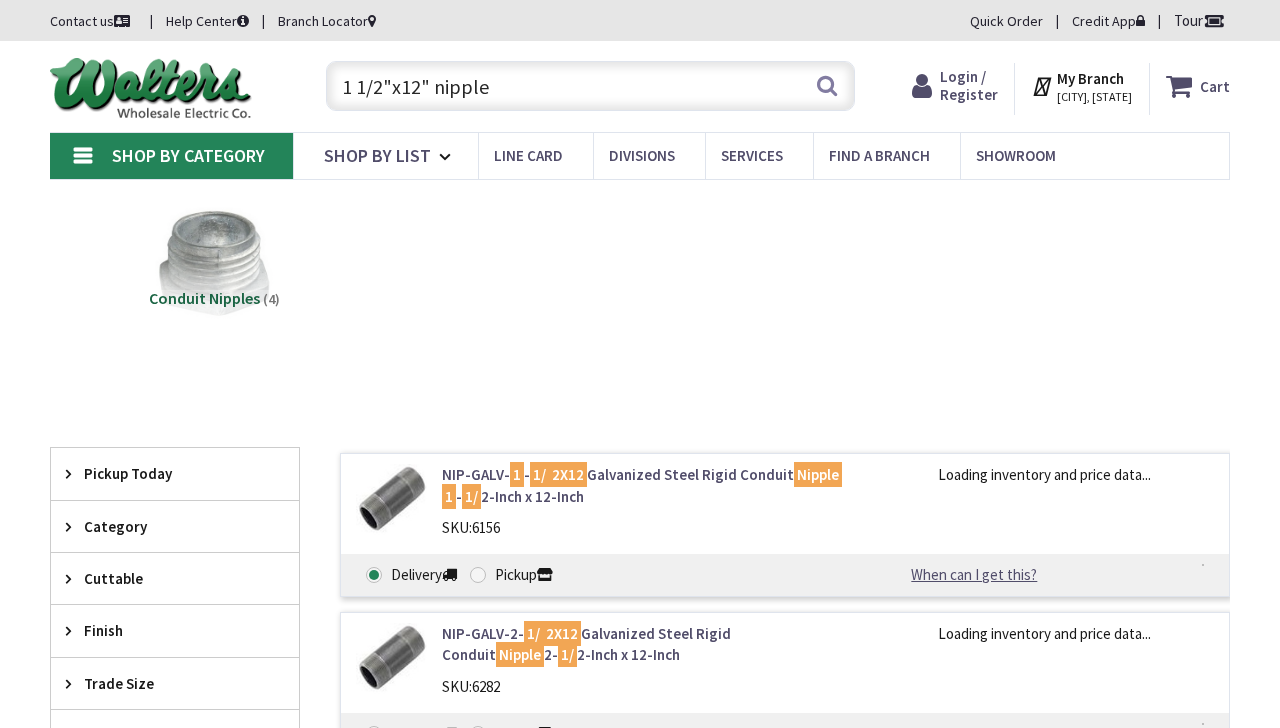 scroll, scrollTop: 0, scrollLeft: 0, axis: both 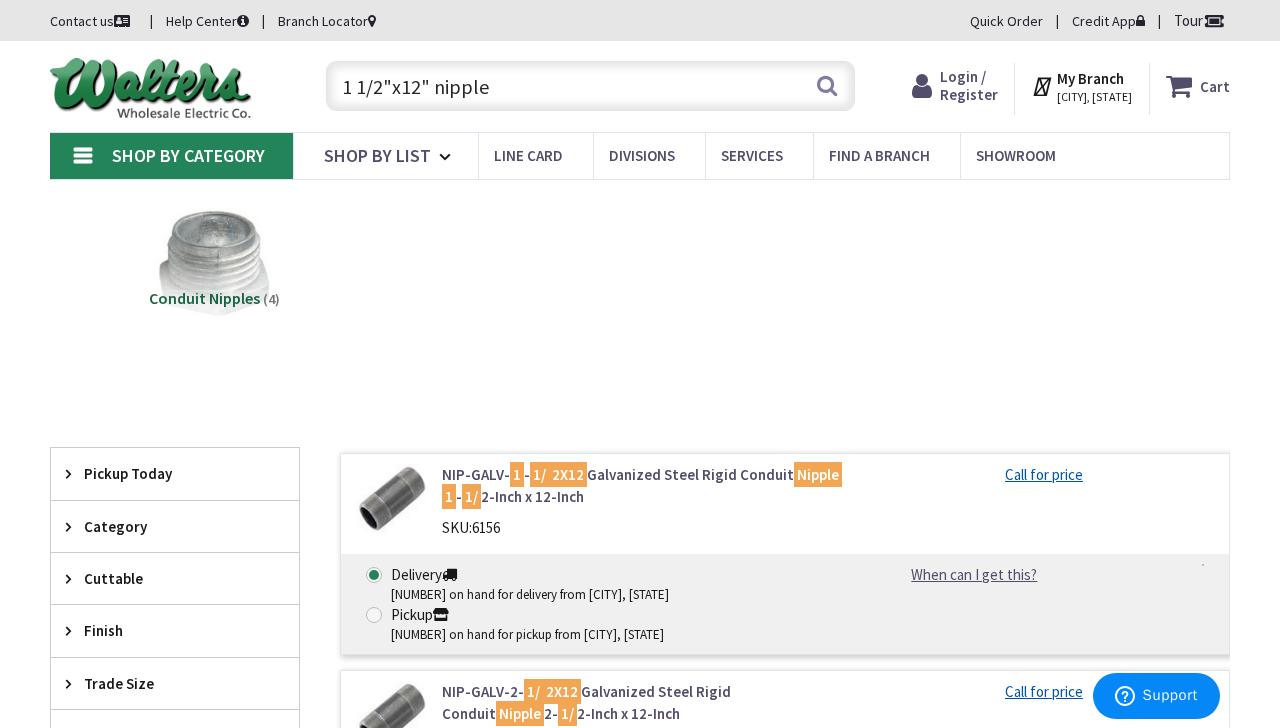 click on "1 1/2"x12" nipple" at bounding box center (590, 86) 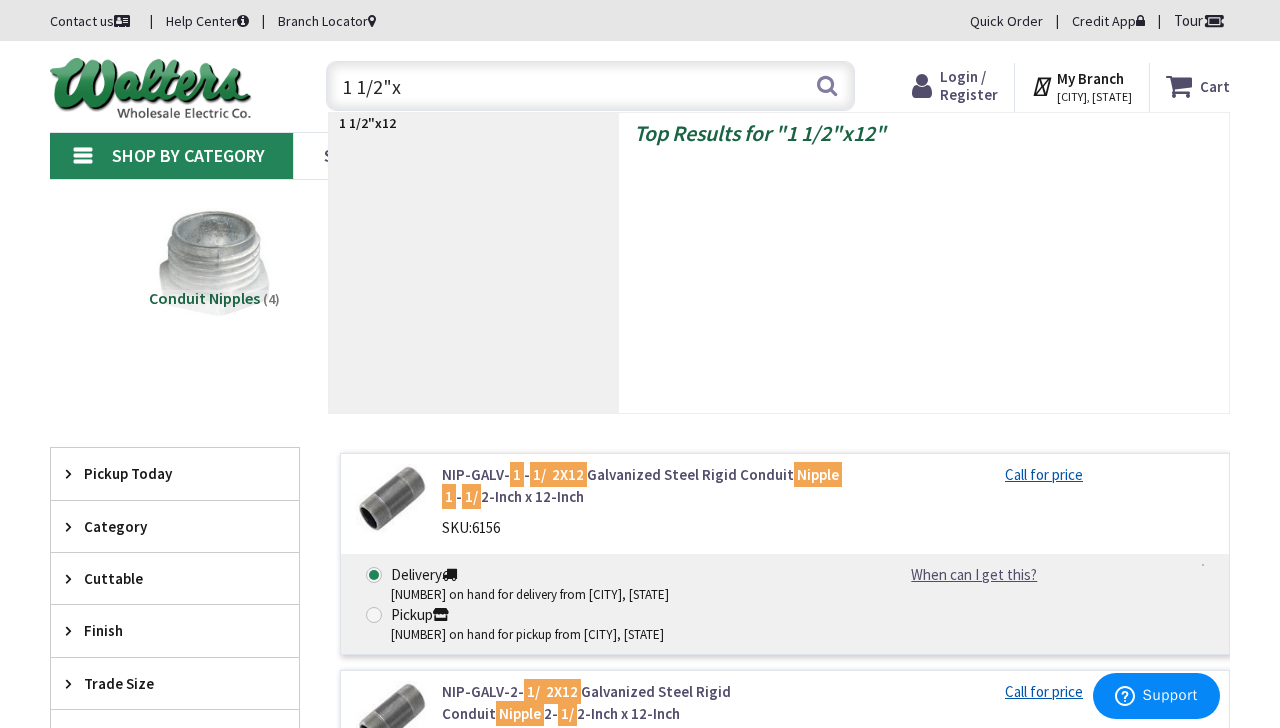type on "1" 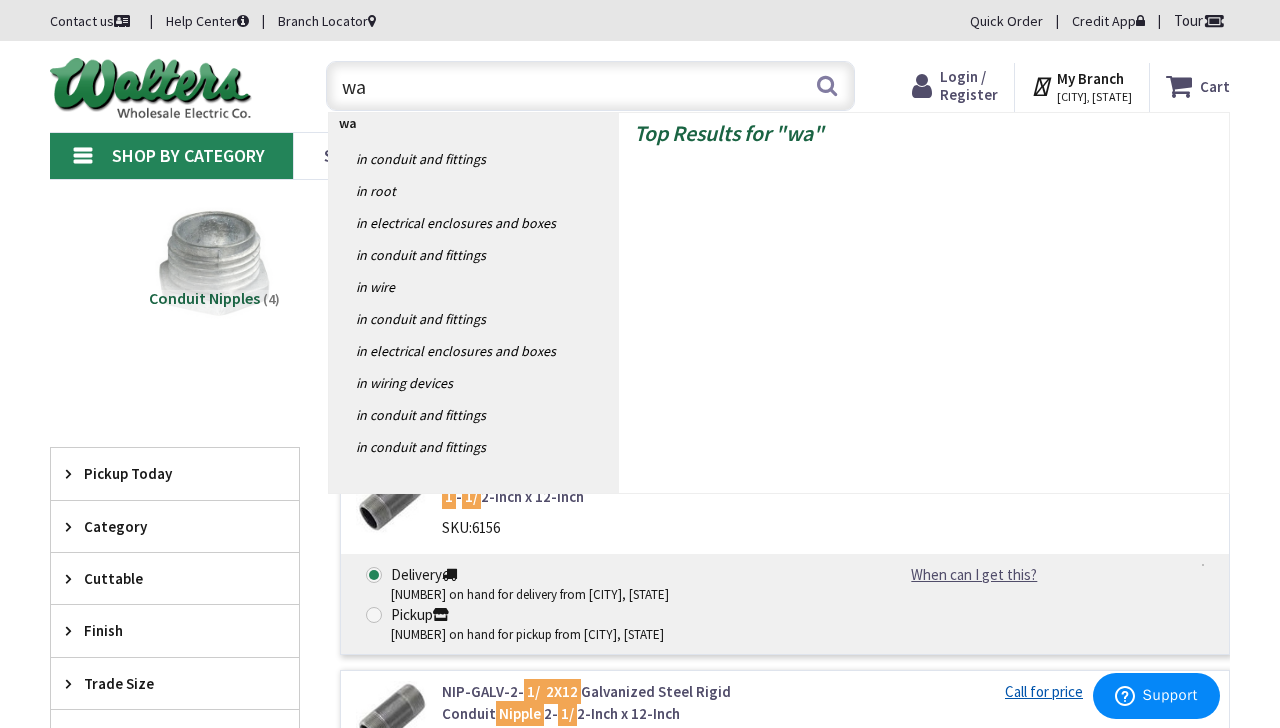 type on "wak" 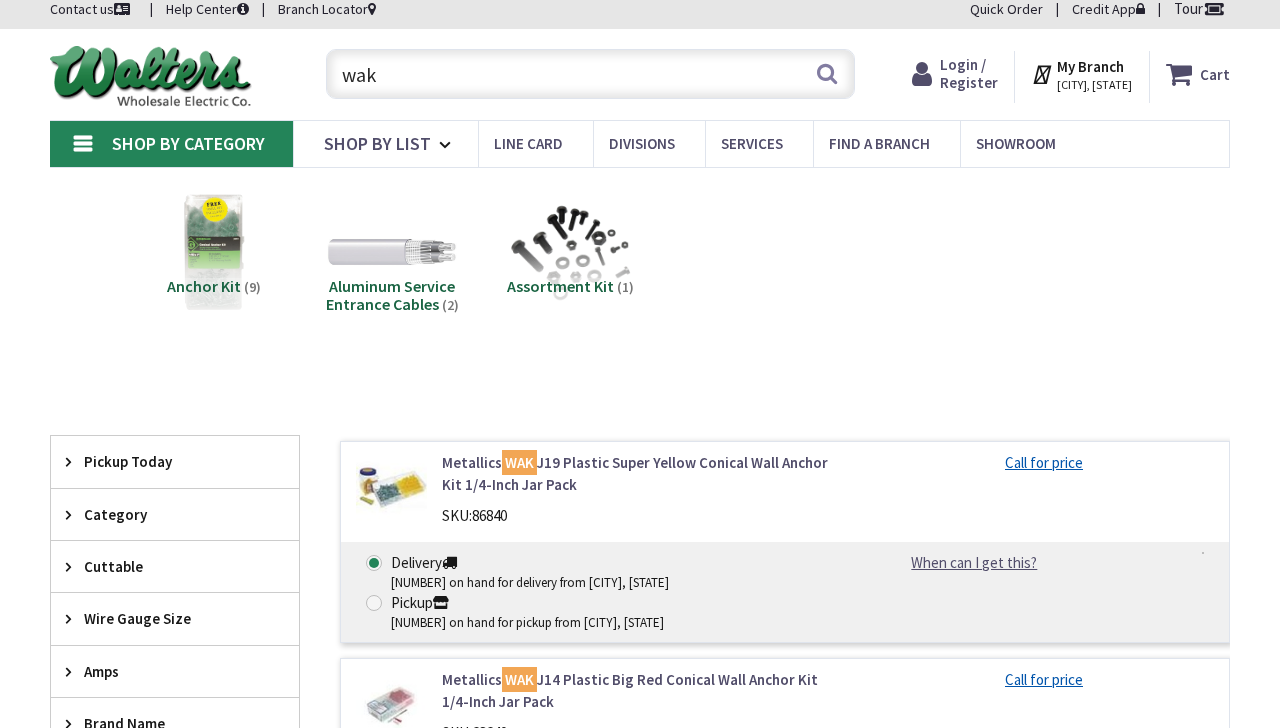 scroll, scrollTop: 46, scrollLeft: 0, axis: vertical 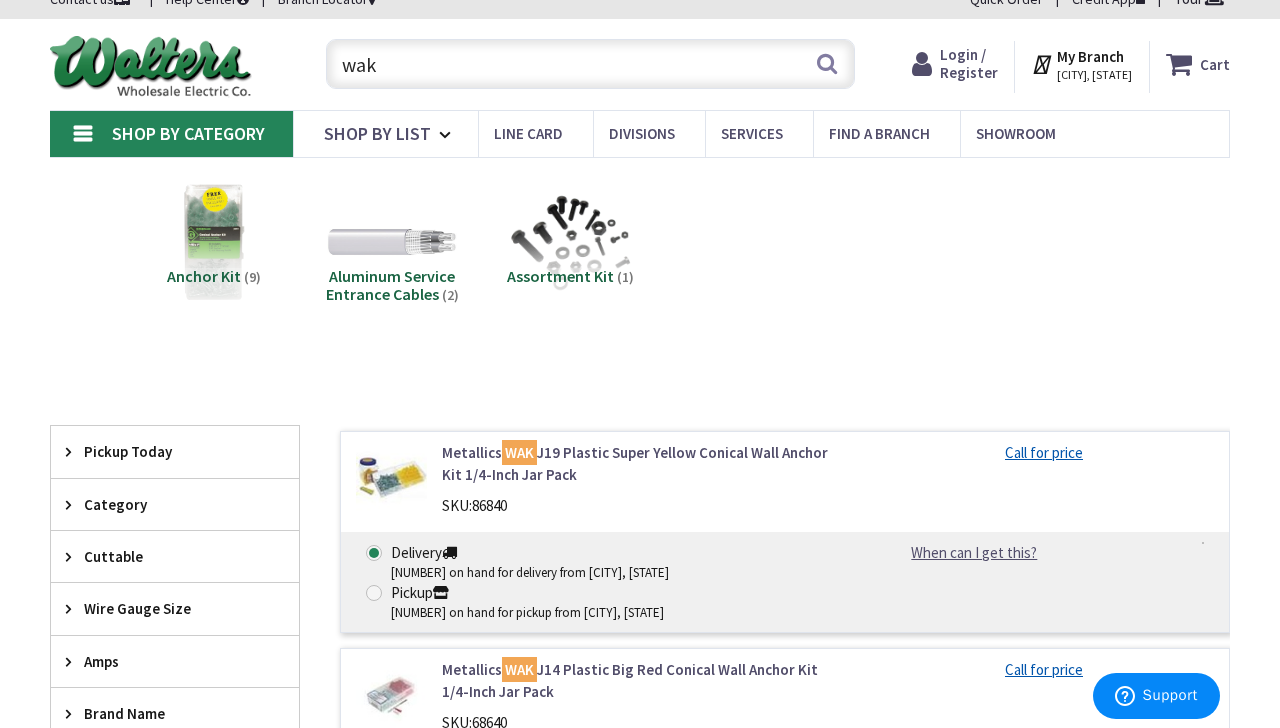 click on "wak" at bounding box center [590, 64] 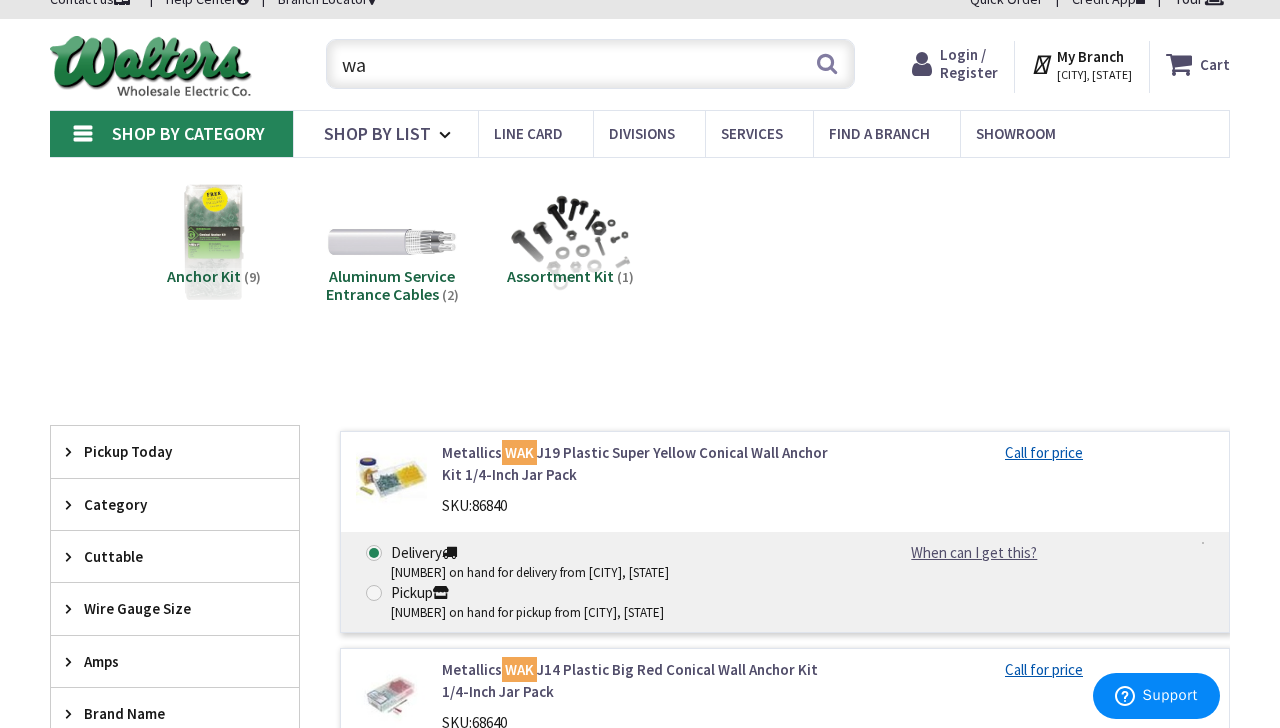 type on "w" 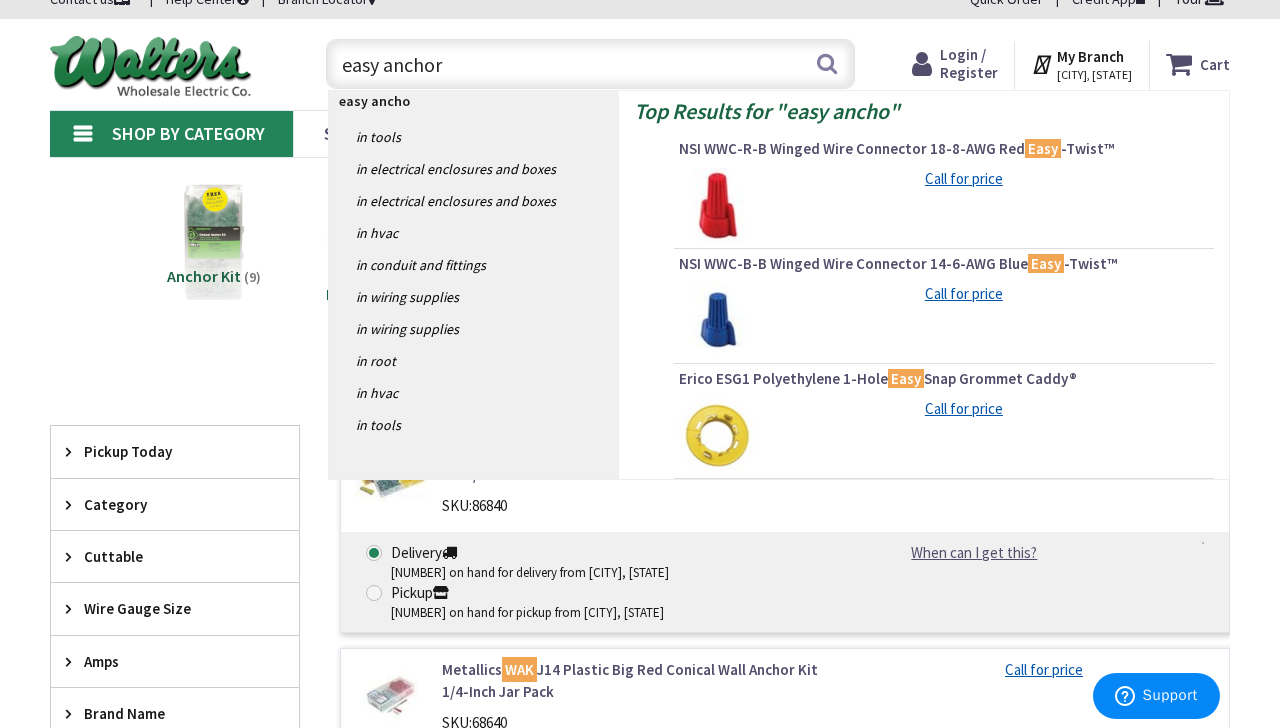 type on "easy anchors" 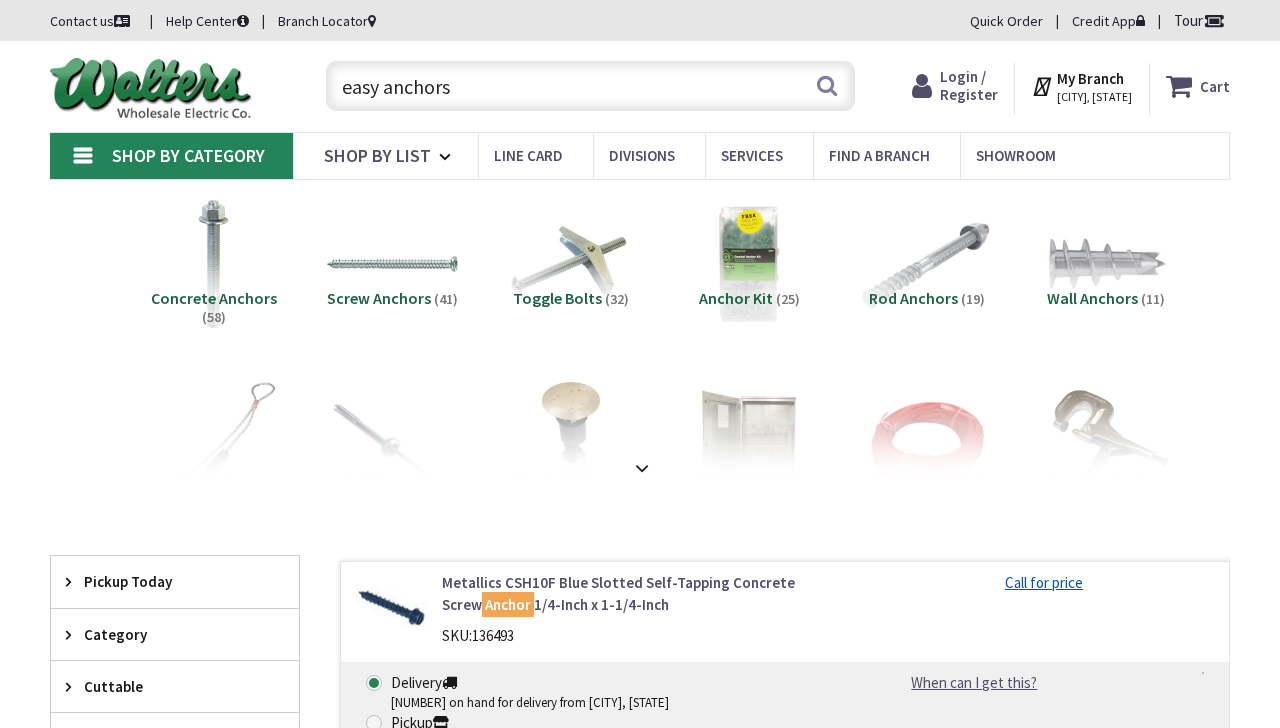 scroll, scrollTop: 0, scrollLeft: 0, axis: both 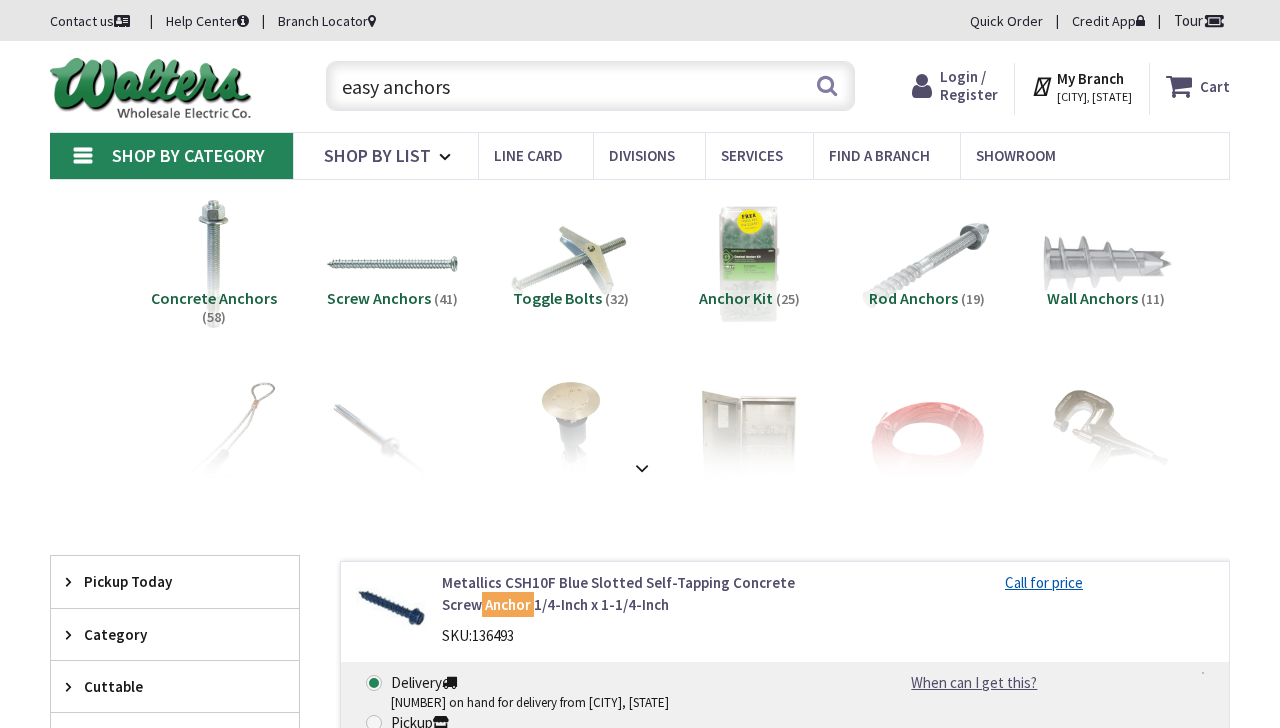 click at bounding box center [1105, 264] 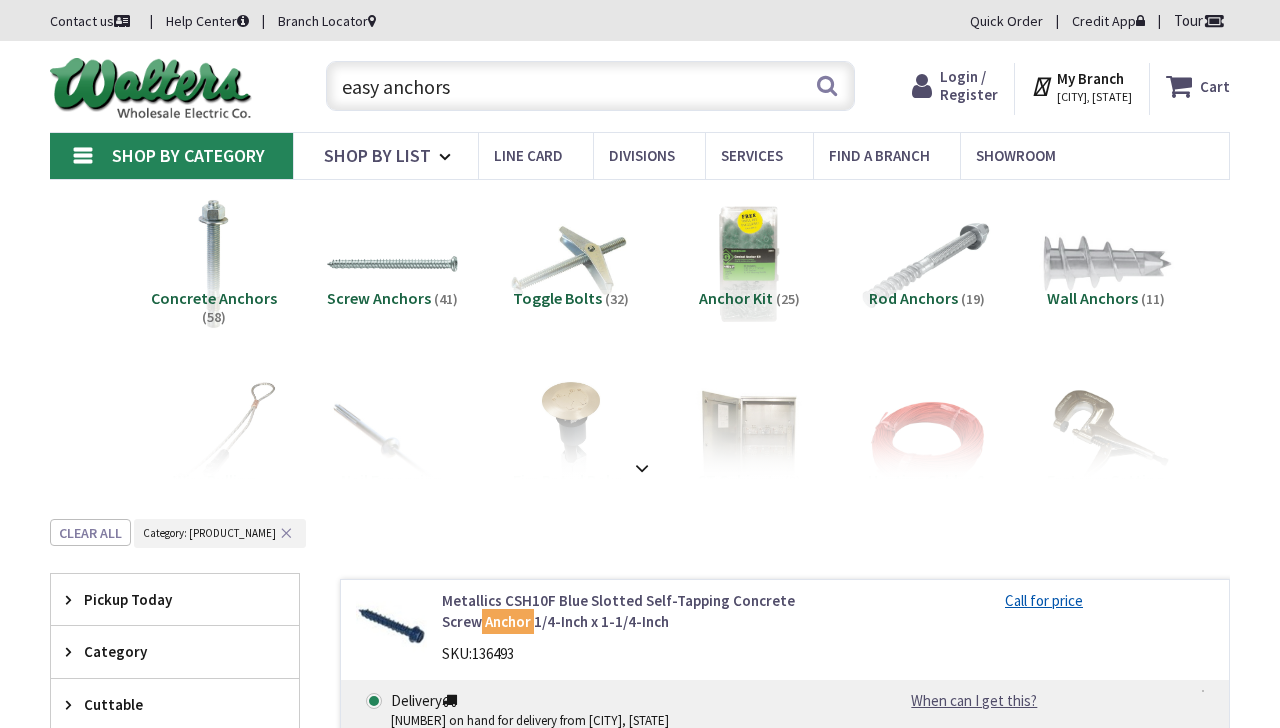 scroll, scrollTop: 518, scrollLeft: 0, axis: vertical 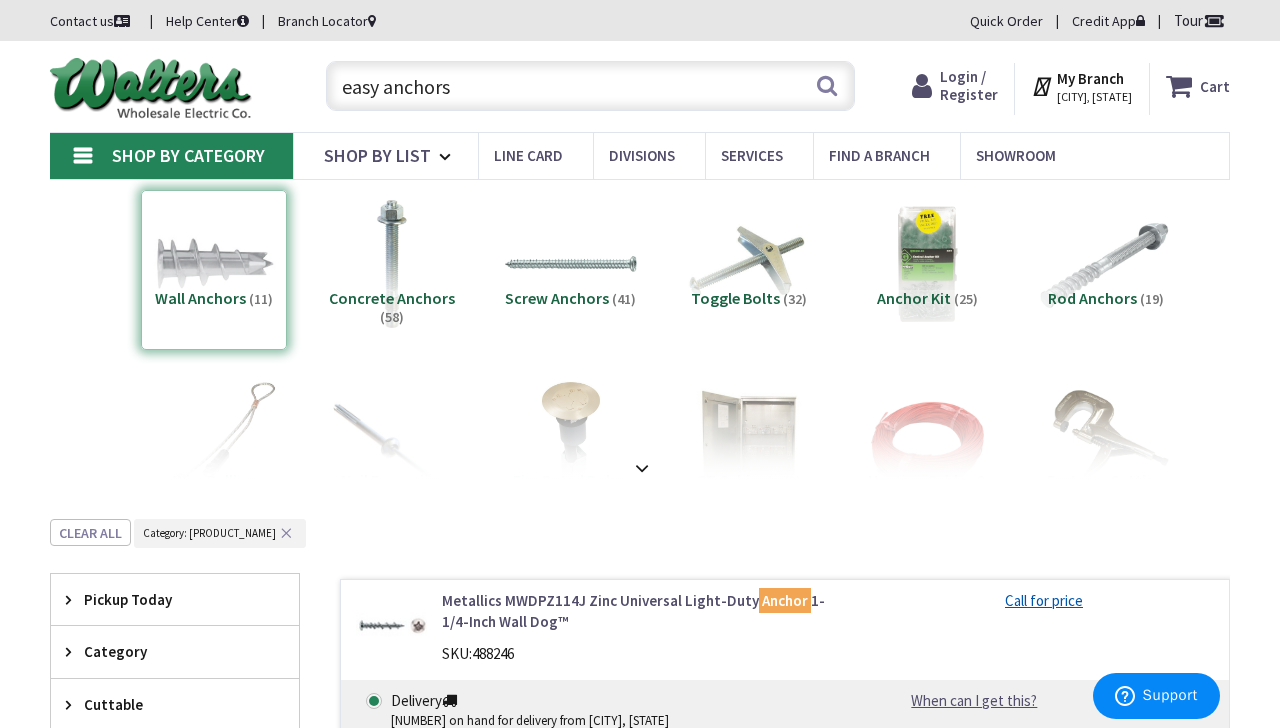 click on "Wall Anchors
(11)" at bounding box center [214, 270] 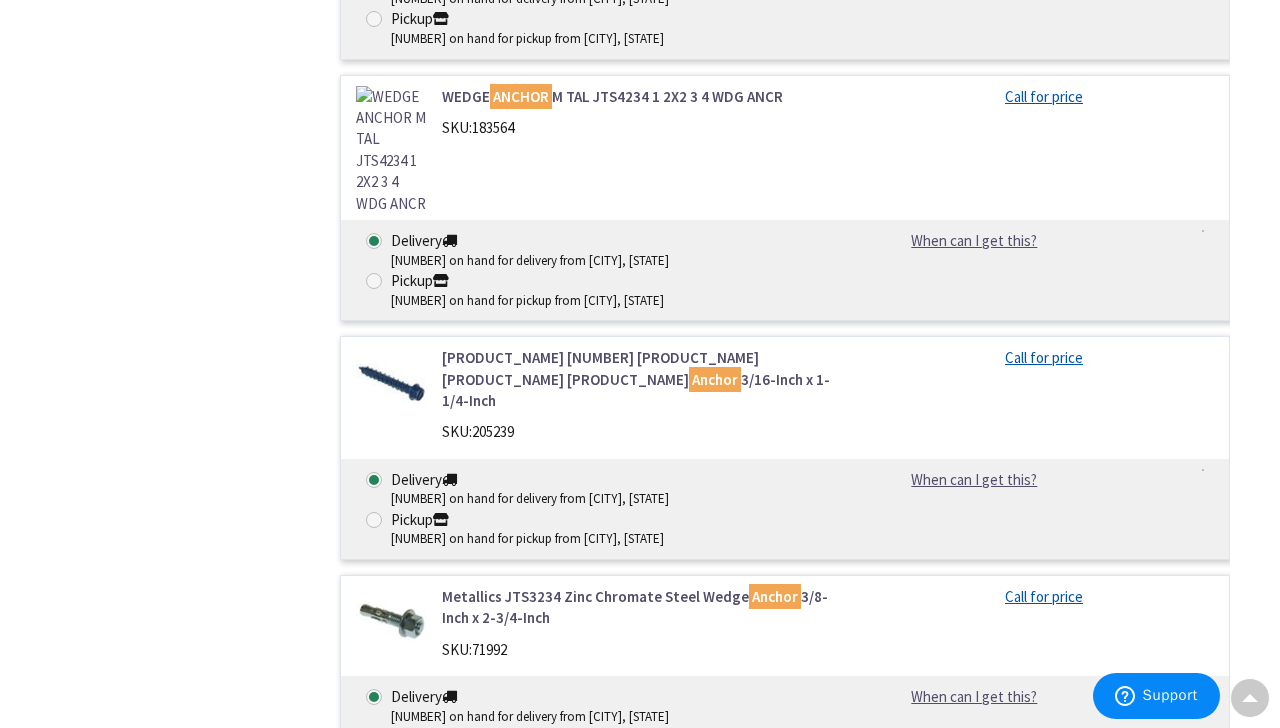 scroll, scrollTop: 4592, scrollLeft: 0, axis: vertical 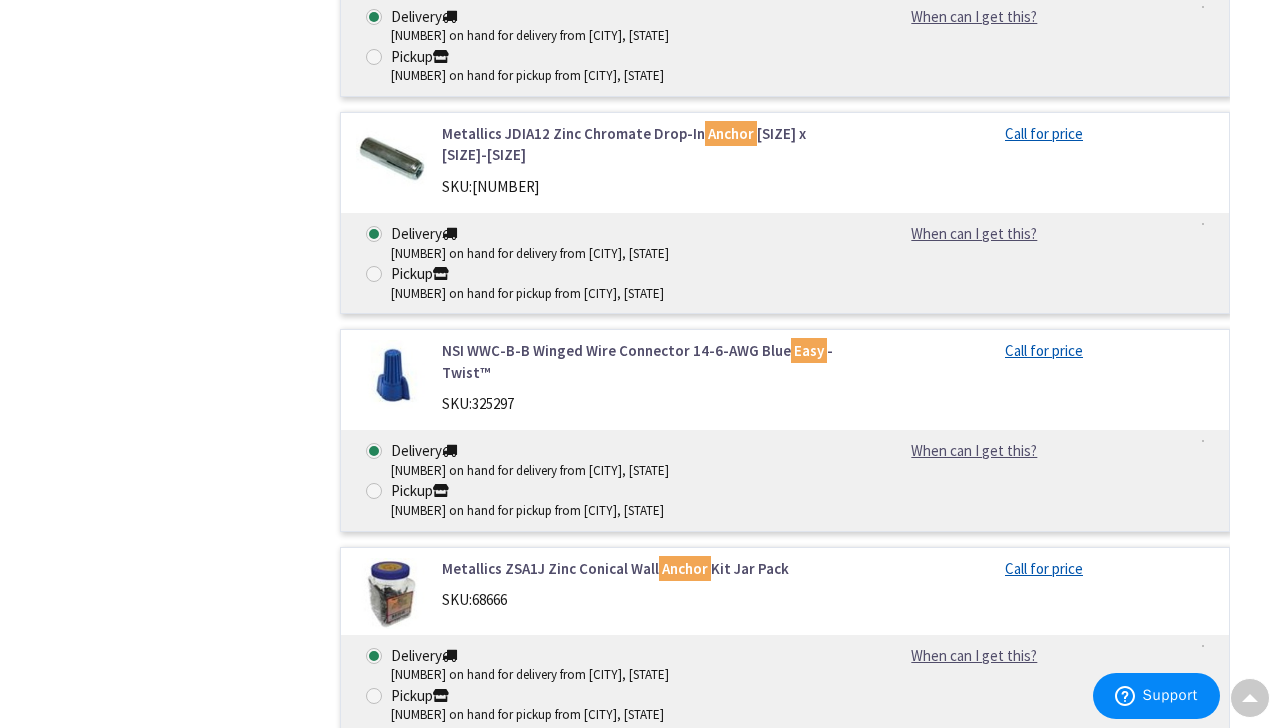 click on "Filters
[NUMBER] items
Pickup Today
[CITY] ([NUMBER] mi)   ([NUMBER])   [CITY] ([NUMBER] mi)   ([NUMBER])   [CITY] ([NUMBER] mi)   ([NUMBER])   [CITY] ([NUMBER] mi)   ([NUMBER])   [CITY] ([NUMBER] mi)   ([NUMBER])   [CITY] ([NUMBER] mi)   ([NUMBER])   [CITY] ([NUMBER] mi)   ([NUMBER])   [CITY] ([NUMBER] mi)   ([NUMBER])   [CITY] ([NUMBER] mi)   ([NUMBER])   [CITY] ([NUMBER] mi)   ([NUMBER])   [CITY] ([NUMBER] mi)   ([NUMBER])   [CITY] ([NUMBER] mi)   ([NUMBER])   [CITY] ([NUMBER] mi)   ([NUMBER])   [CITY] ([NUMBER] mi)   ([NUMBER])   [CITY] ([NUMBER] mi)   ([NUMBER])   [CITY] ([NUMBER] mi)   ([NUMBER])   [CITY] ([NUMBER] mi)   ([NUMBER])   [CITY] ([NUMBER] mi)   ([NUMBER])   [CITY] ([NUMBER] mi)   ([NUMBER])   [CITY] ([NUMBER] mi)   ([NUMBER])   [CITY] ([NUMBER] mi)   ([NUMBER])   [CITY] ([NUMBER] mi)   ([NUMBER])   [CITY] ([NUMBER] mi)   ([NUMBER])   [CITY] ([NUMBER] mi)   ([NUMBER])   [CITY] ([NUMBER] mi)   ([NUMBER])   [CITY] ([NUMBER] mi)   ([NUMBER])   [CITY] ([NUMBER] mi)   ([NUMBER])   [CITY] ([NUMBER] mi)   ([NUMBER])   [CITY] ([NUMBER] mi)   ([NUMBER])" at bounding box center [175, -2562] 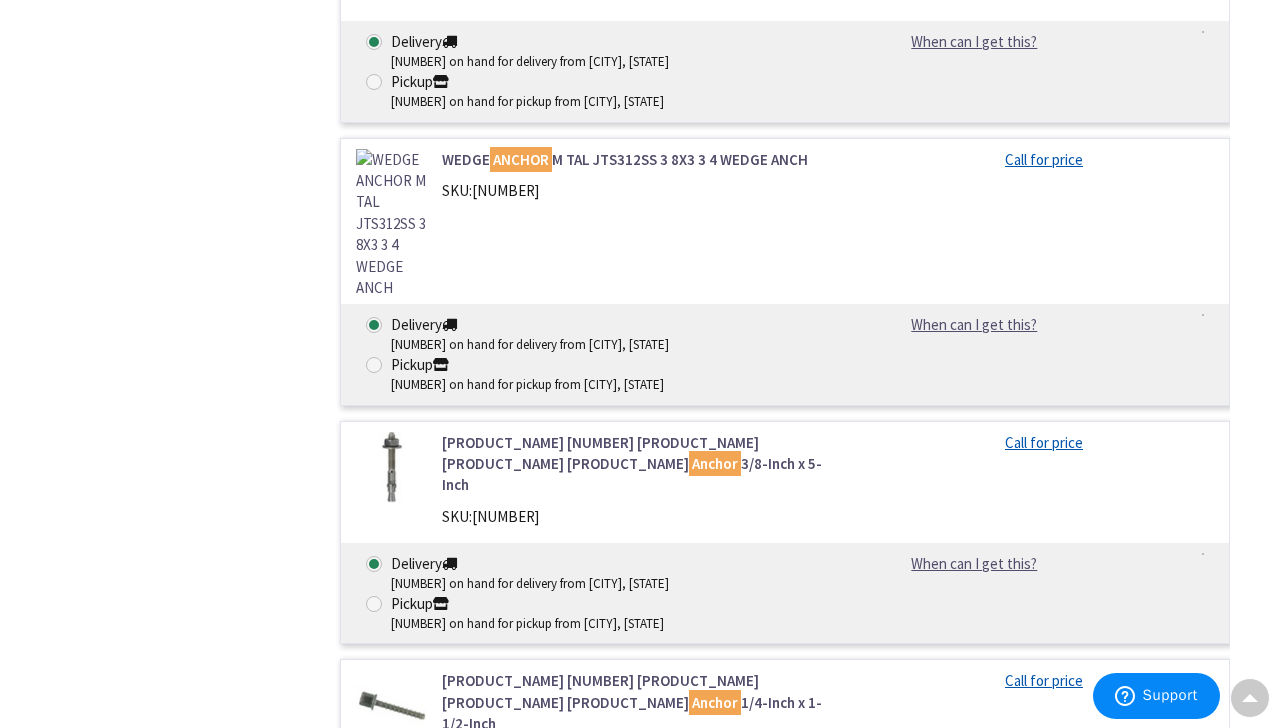 scroll, scrollTop: 10575, scrollLeft: 0, axis: vertical 